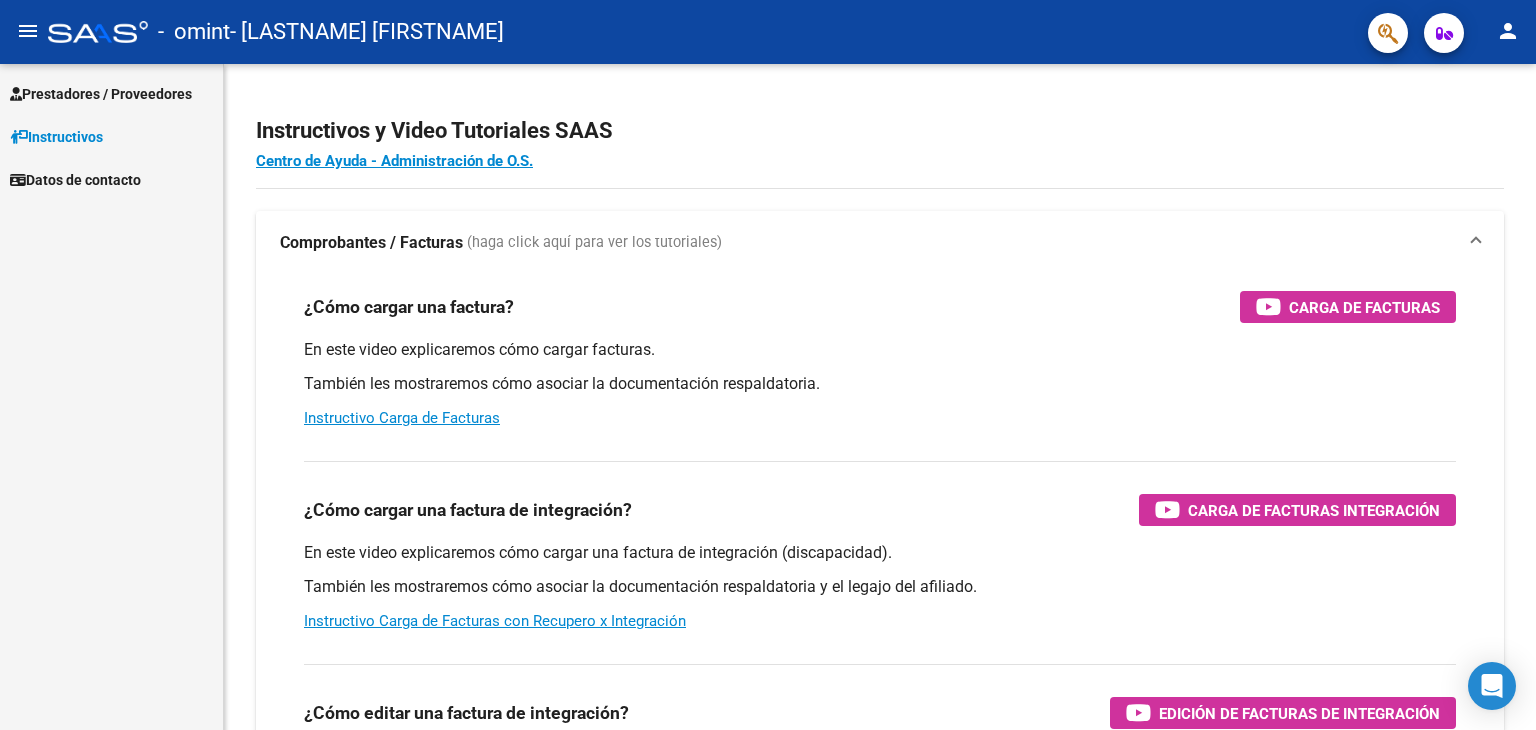 scroll, scrollTop: 0, scrollLeft: 0, axis: both 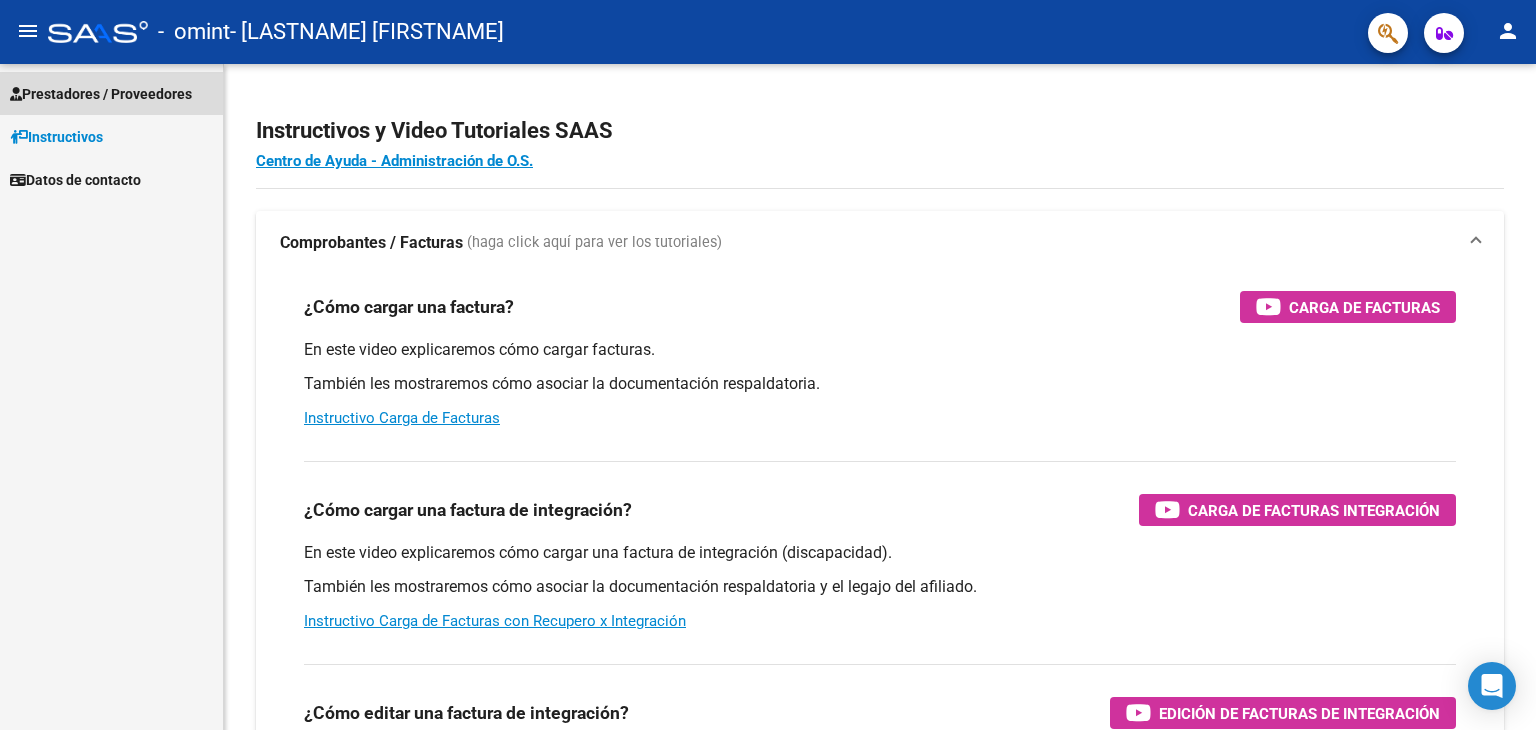 click on "Prestadores / Proveedores" at bounding box center [101, 94] 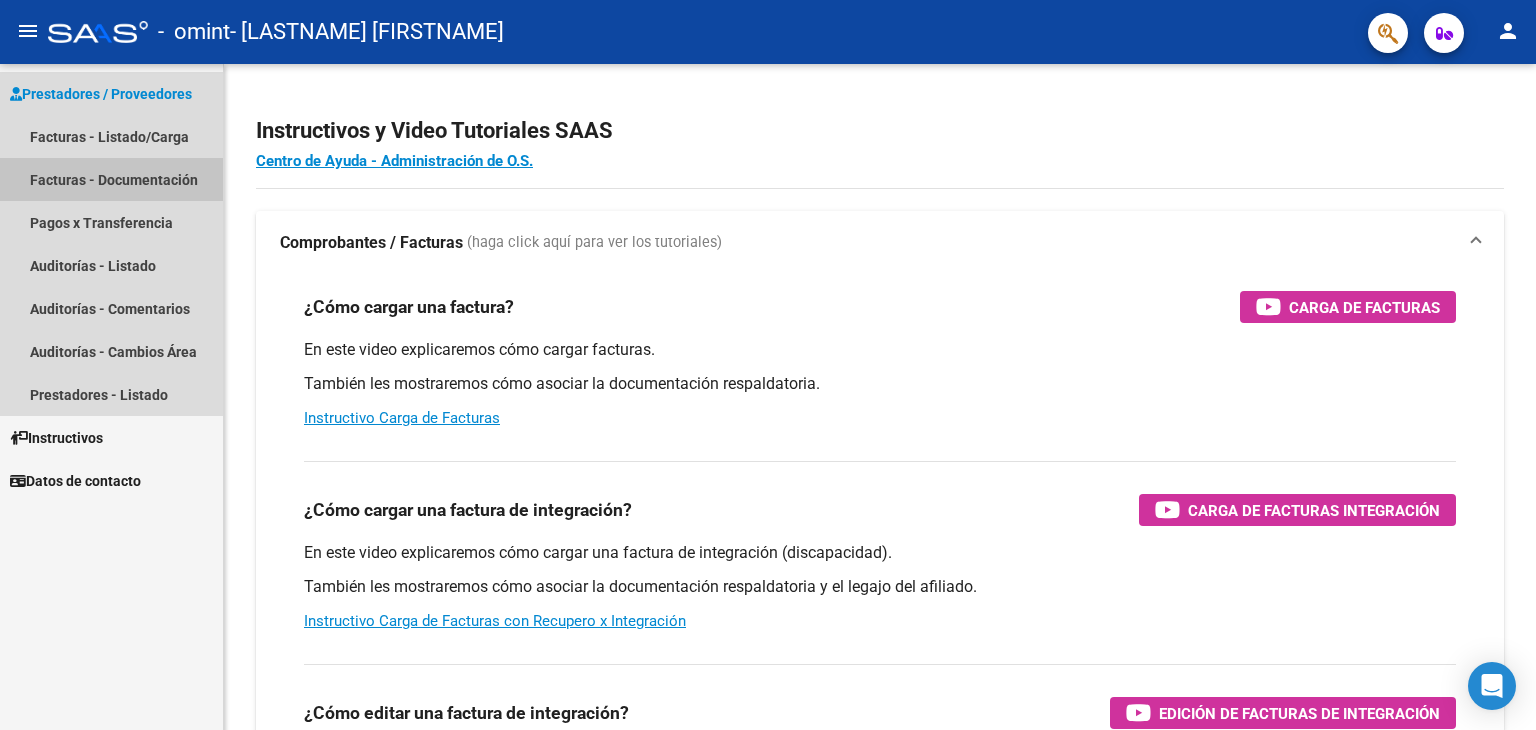 click on "Facturas - Documentación" at bounding box center [111, 179] 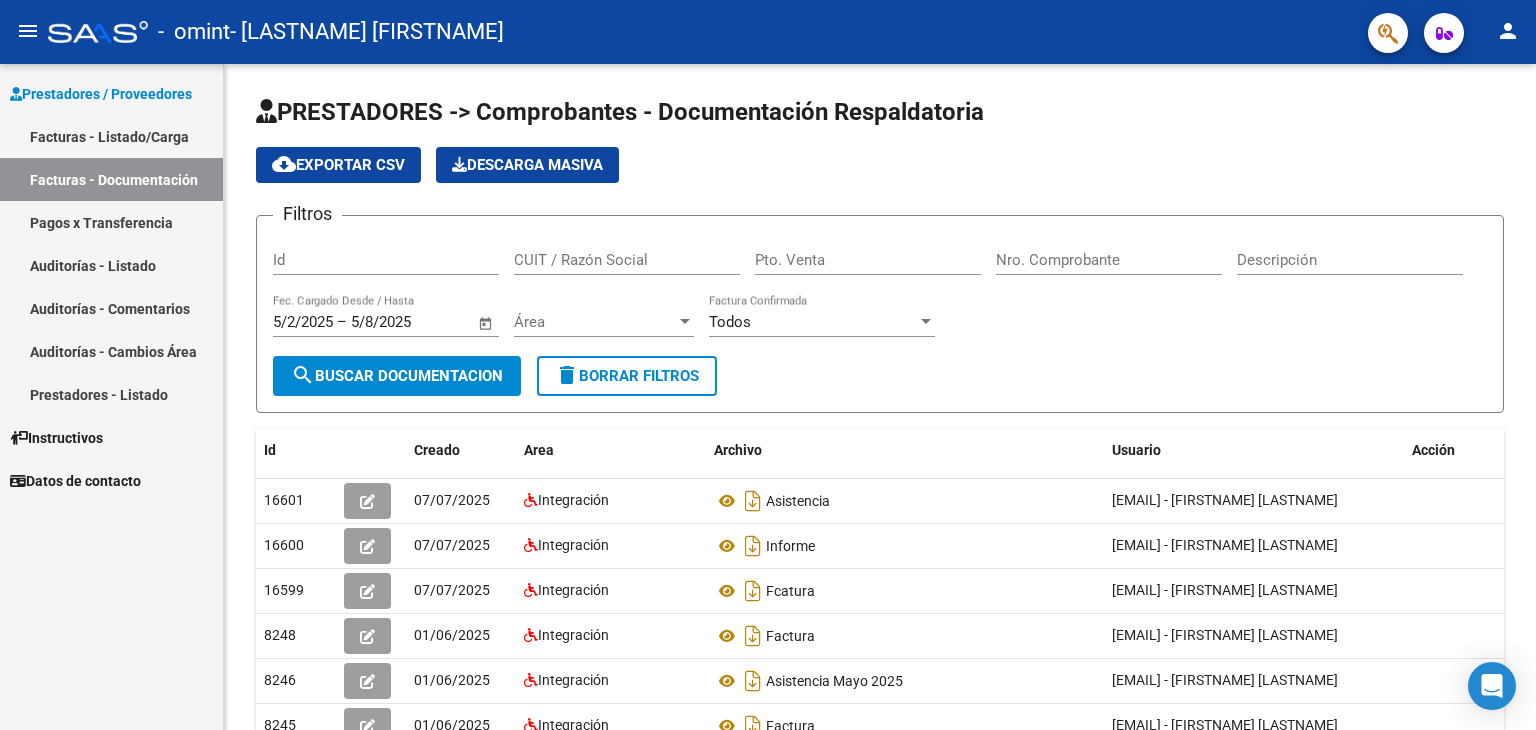 click on "Facturas - Listado/Carga" at bounding box center [111, 136] 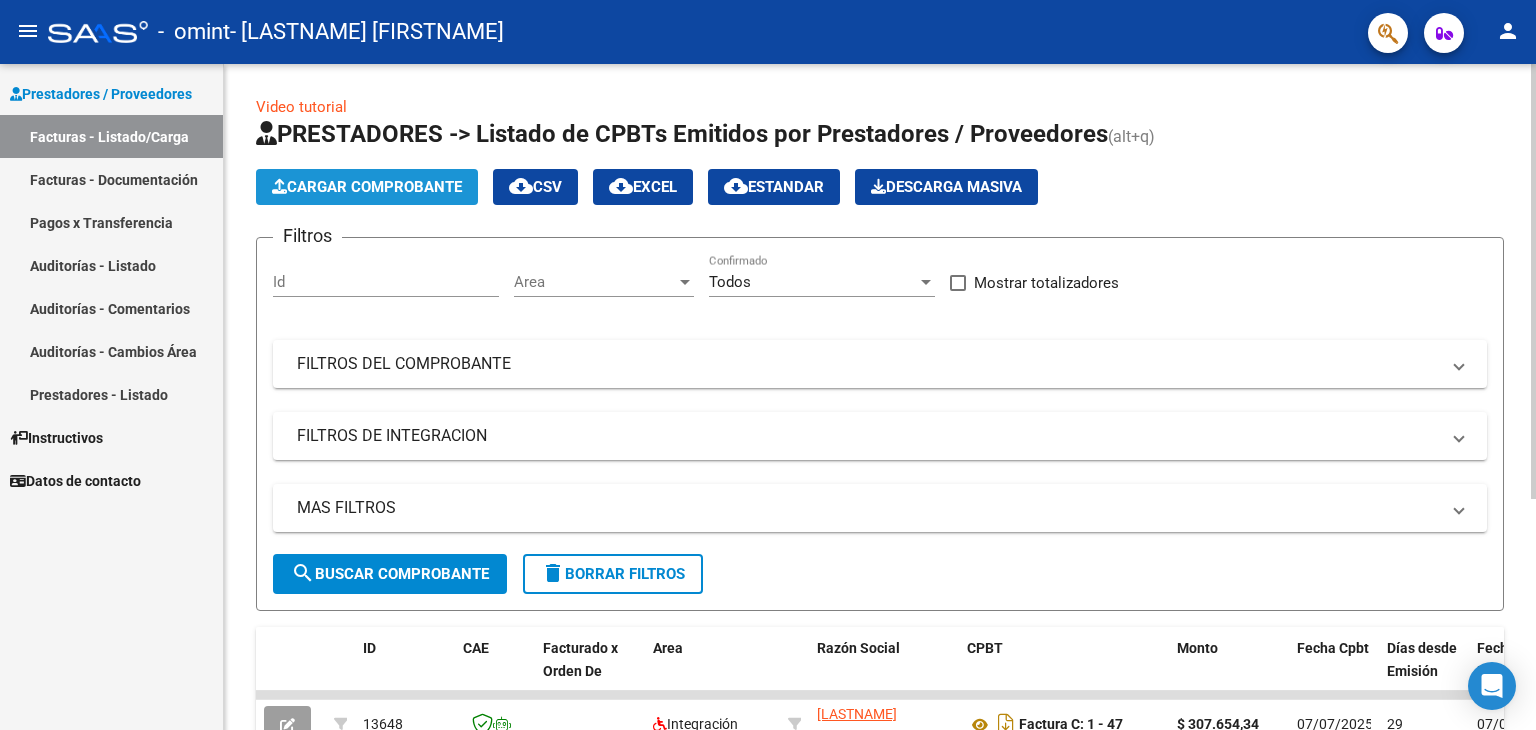 click on "Cargar Comprobante" 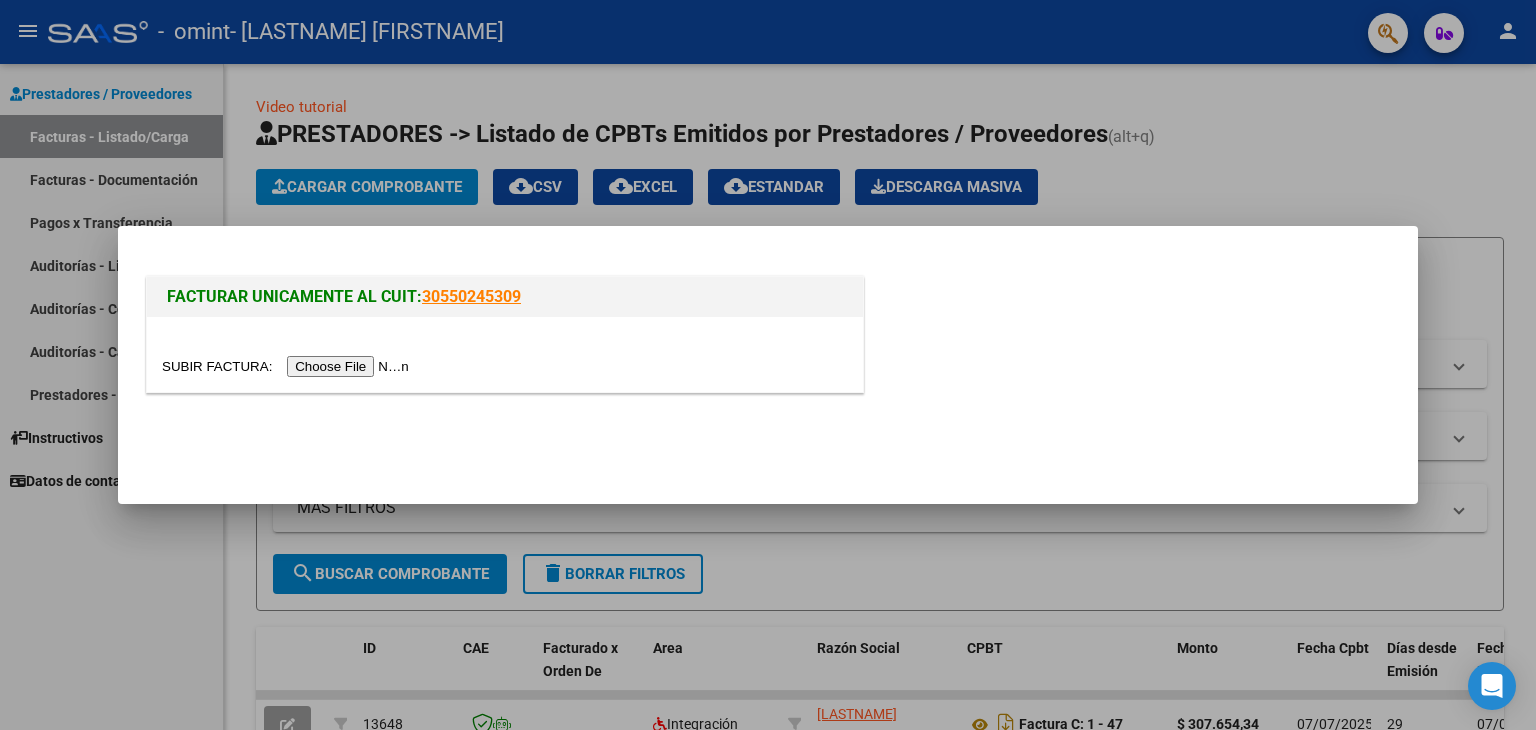 click at bounding box center [288, 366] 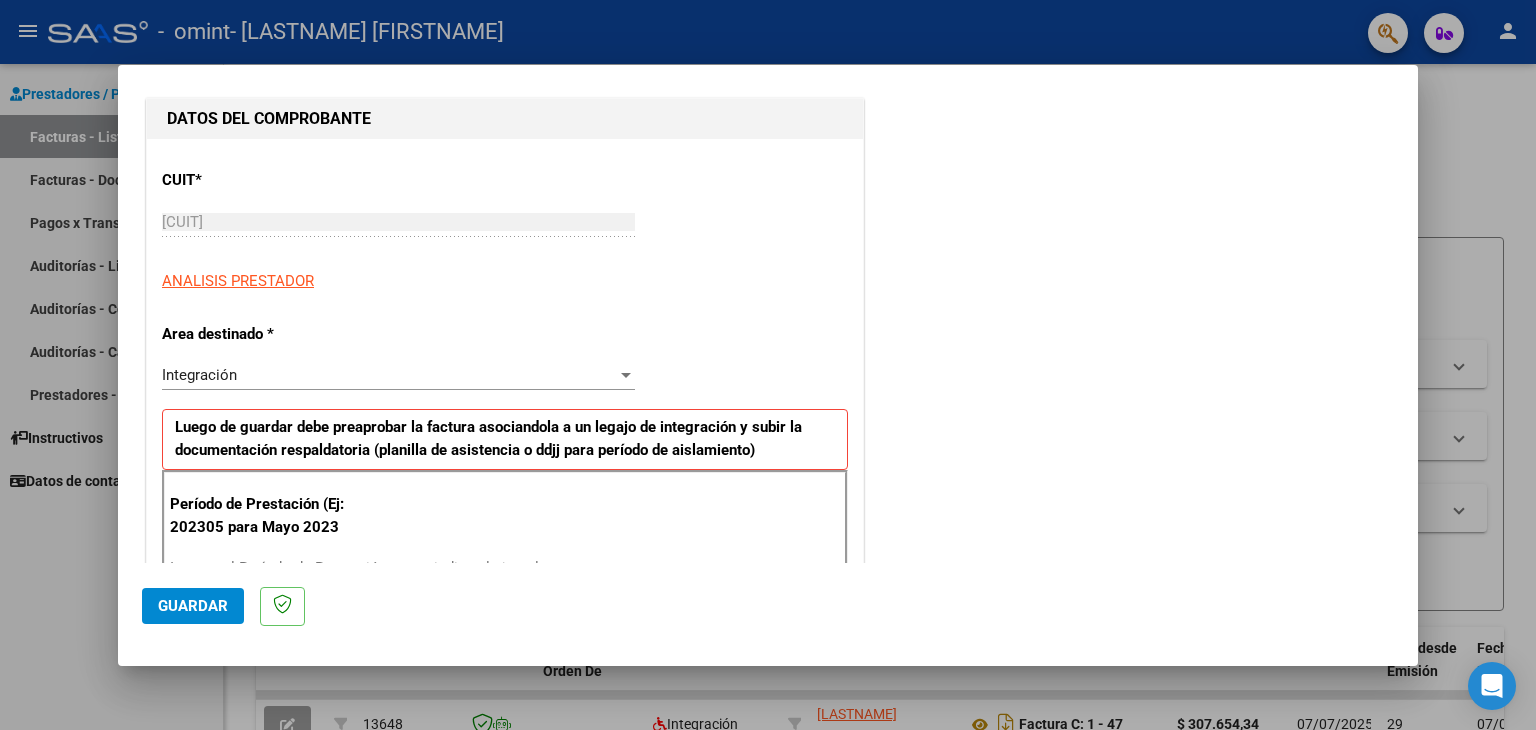 scroll, scrollTop: 300, scrollLeft: 0, axis: vertical 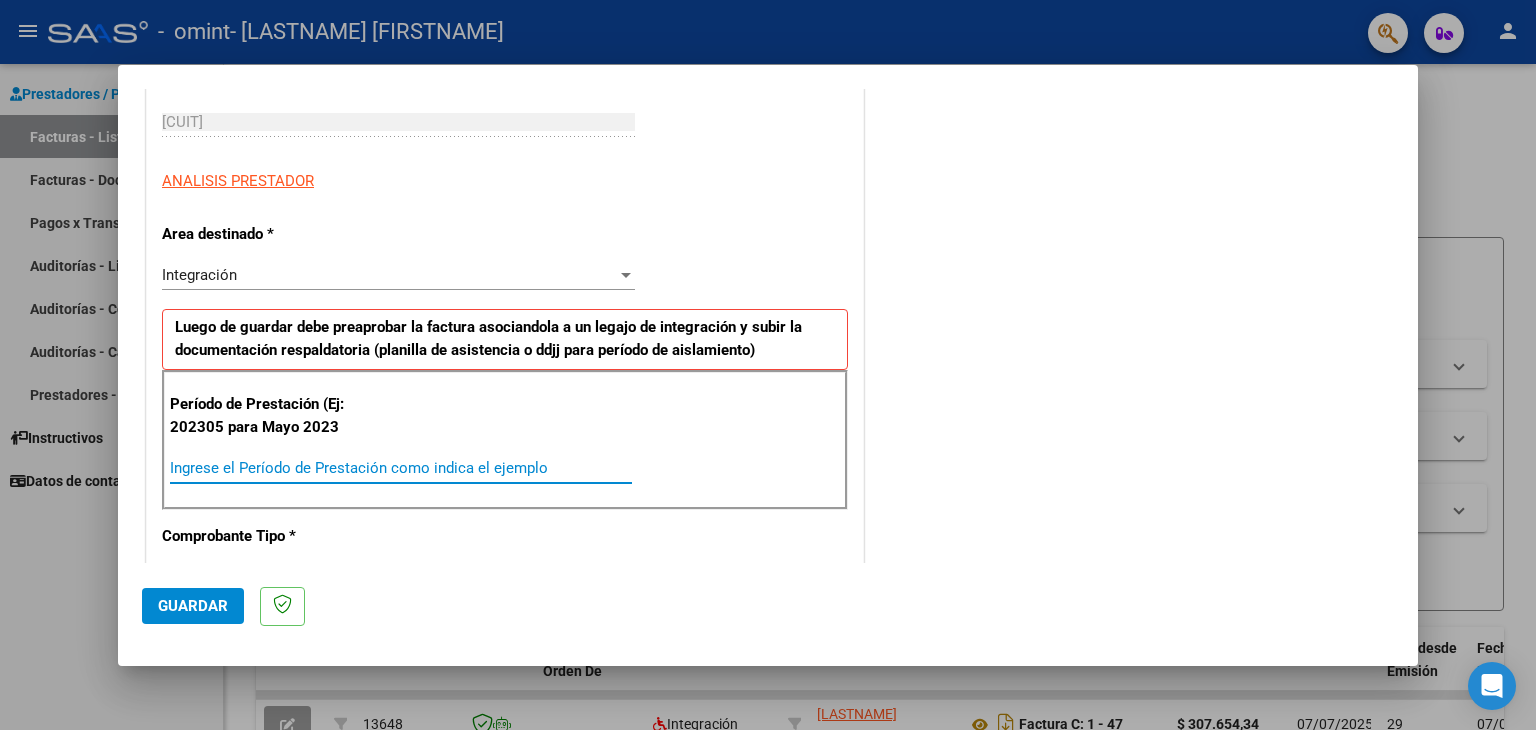 click on "Ingrese el Período de Prestación como indica el ejemplo" at bounding box center [401, 468] 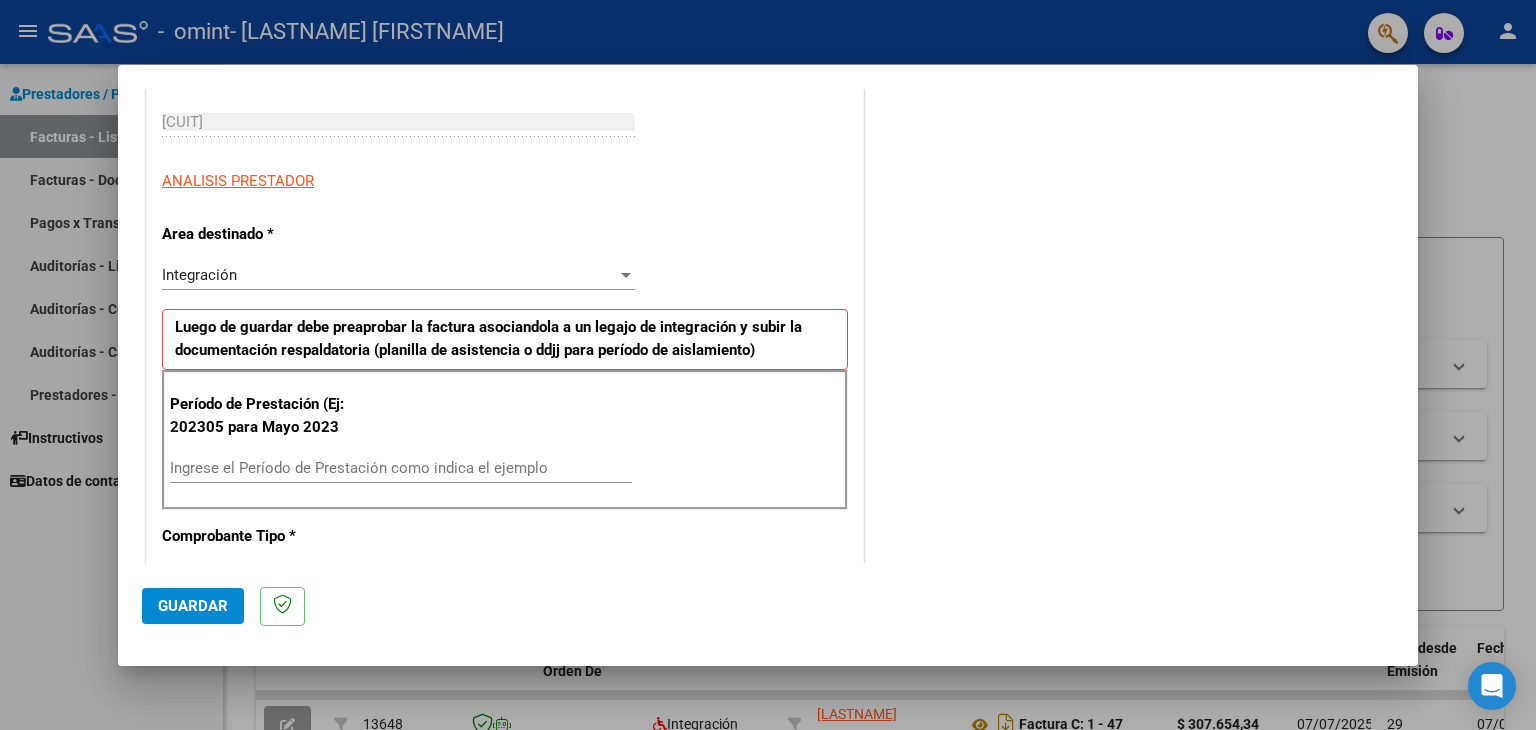 click on "Ingrese el Período de Prestación como indica el ejemplo" at bounding box center [401, 468] 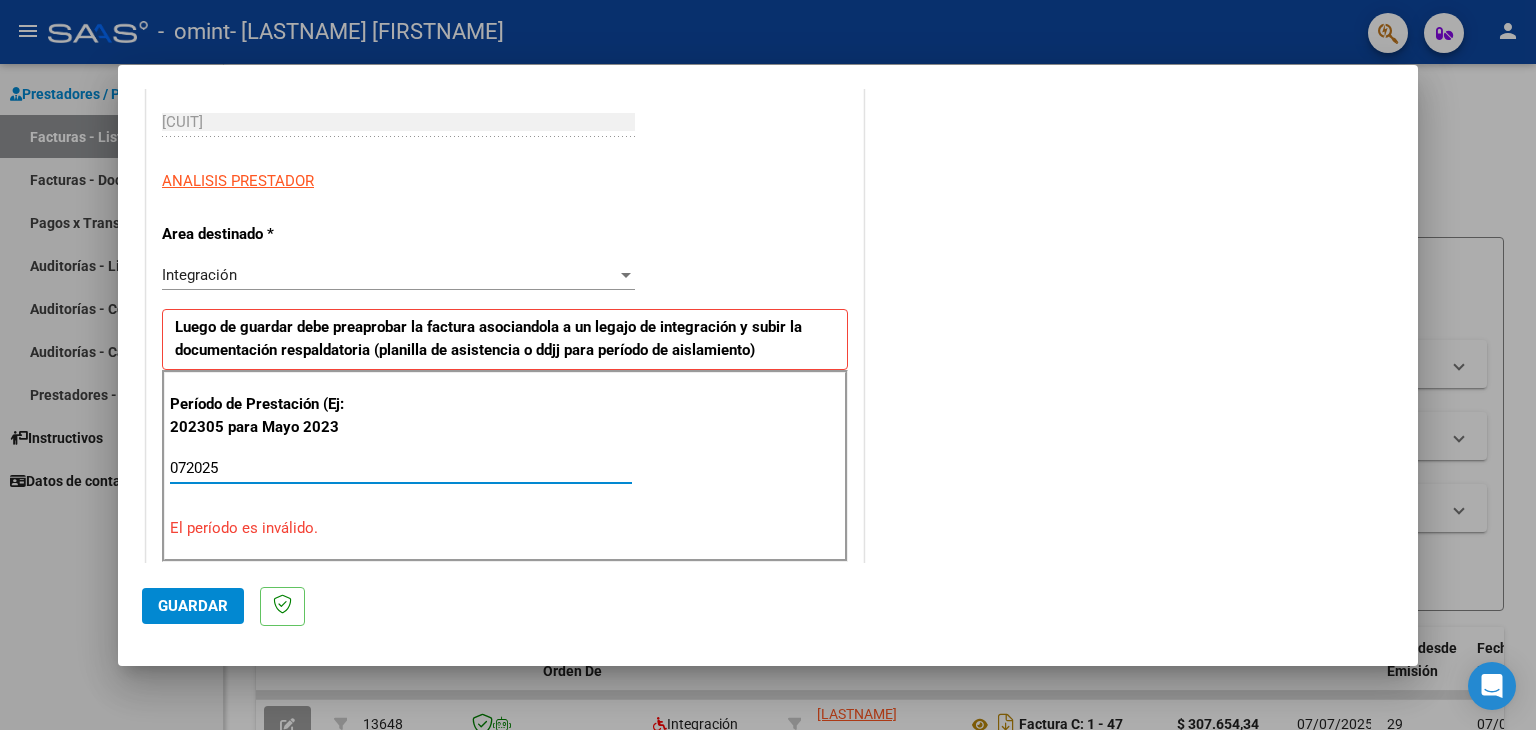 drag, startPoint x: 297, startPoint y: 474, endPoint x: 36, endPoint y: 481, distance: 261.09384 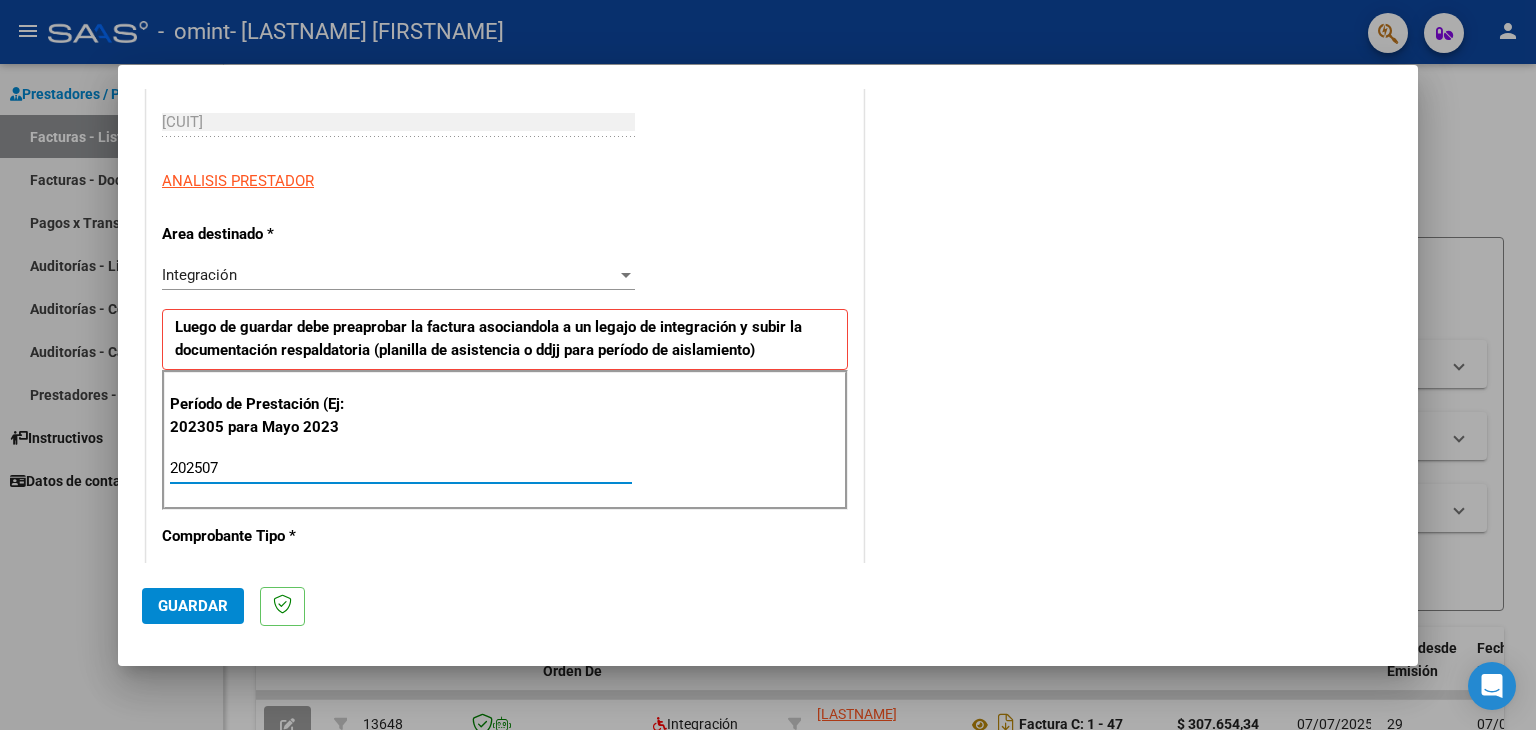 type on "202507" 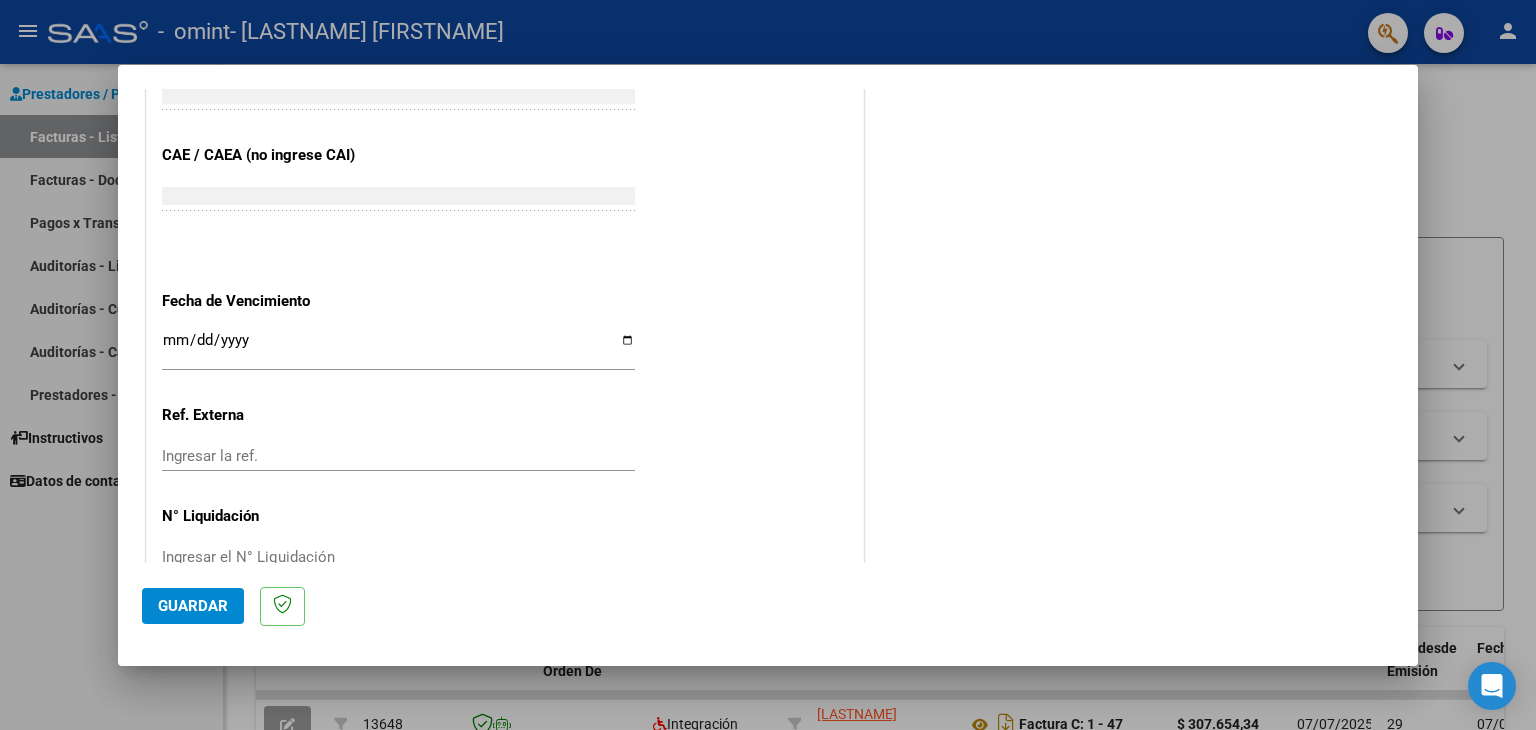 scroll, scrollTop: 1245, scrollLeft: 0, axis: vertical 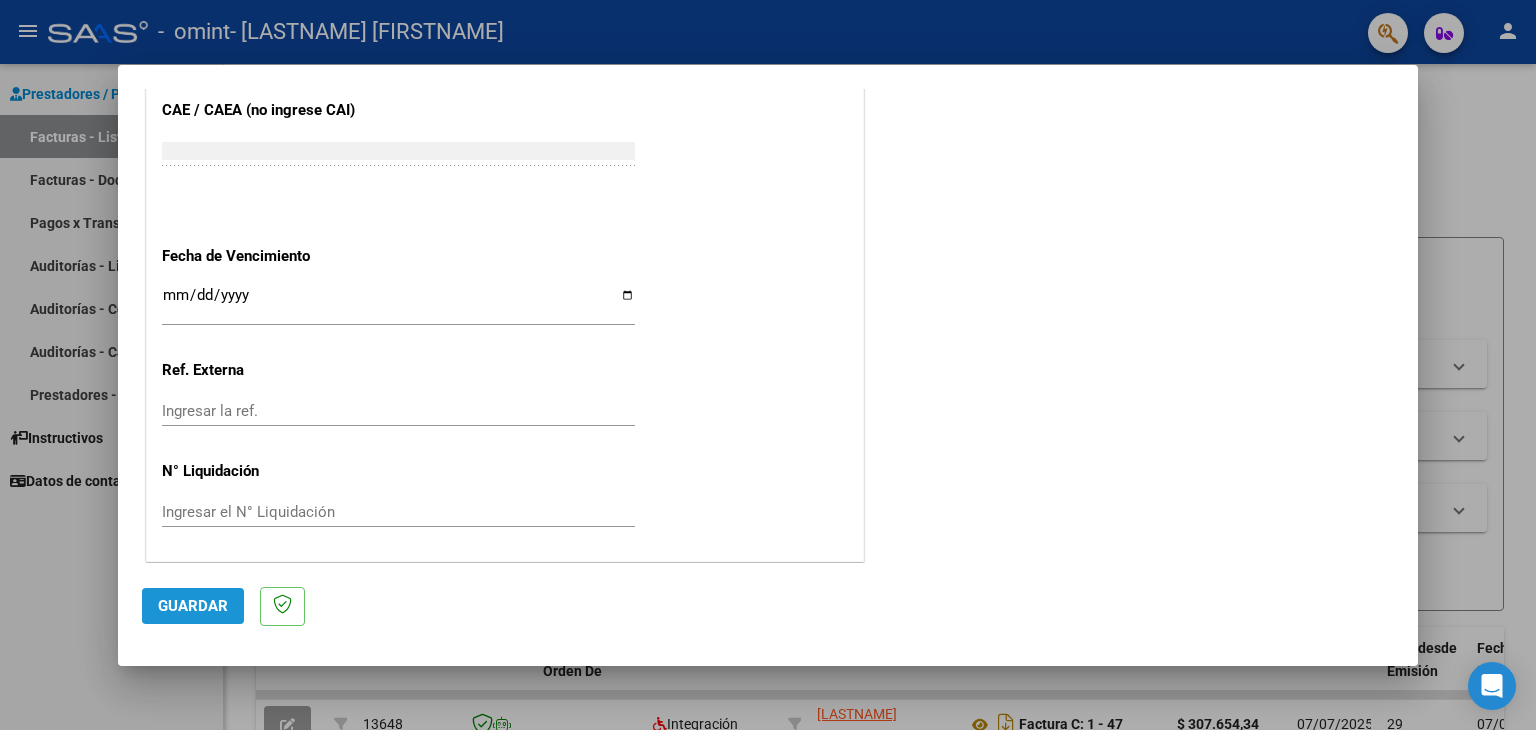 click on "Guardar" 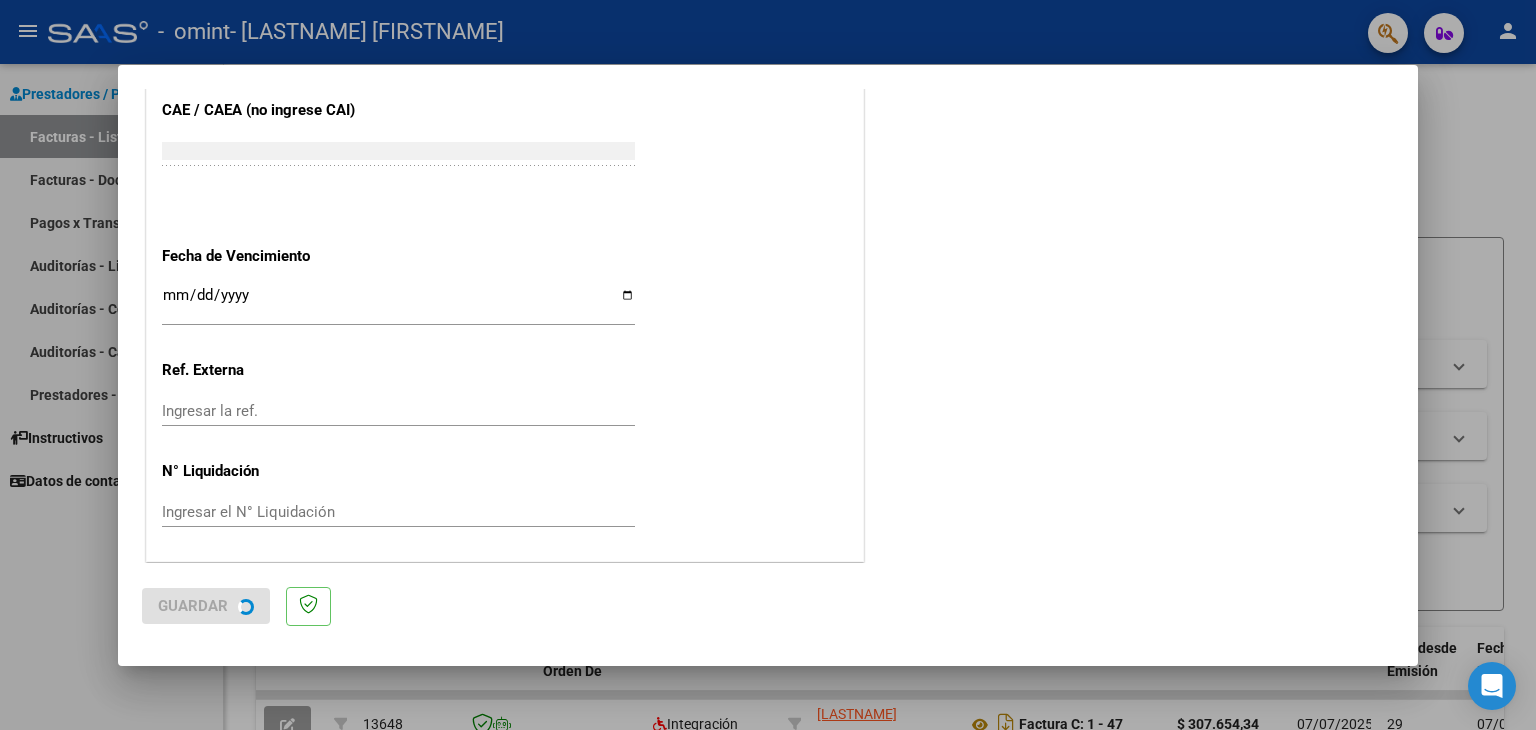 scroll, scrollTop: 0, scrollLeft: 0, axis: both 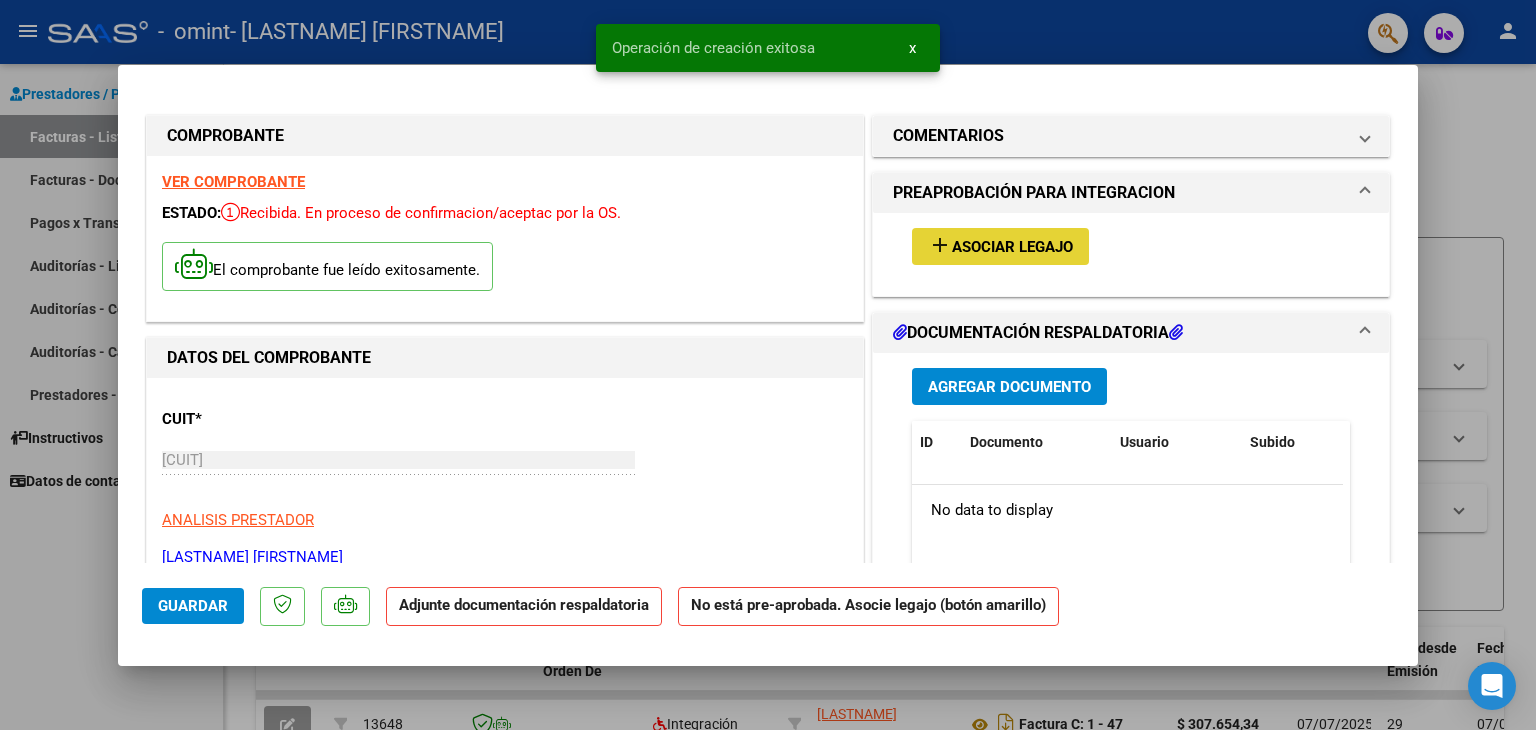 click on "add Asociar Legajo" at bounding box center (1000, 246) 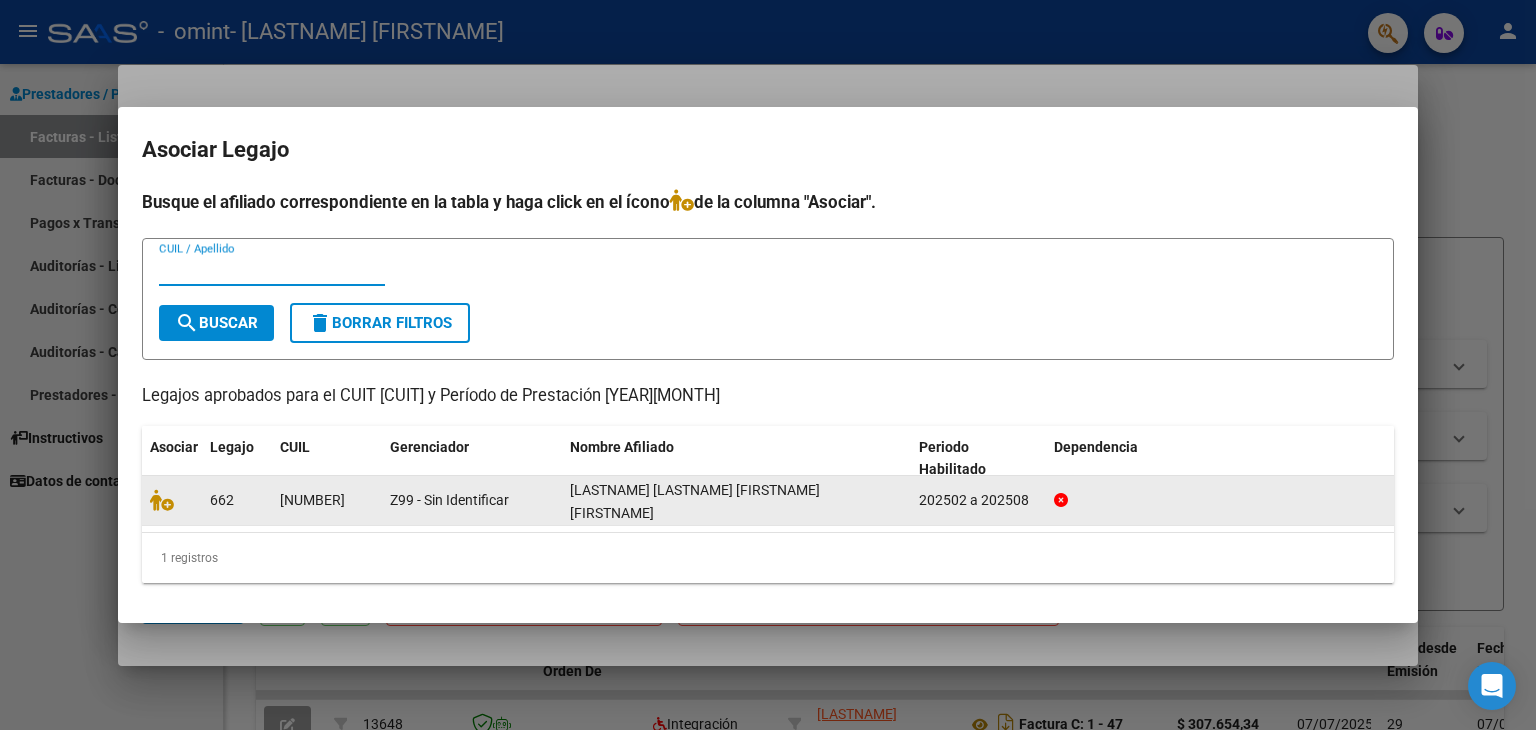 click on "[NUMBER]" 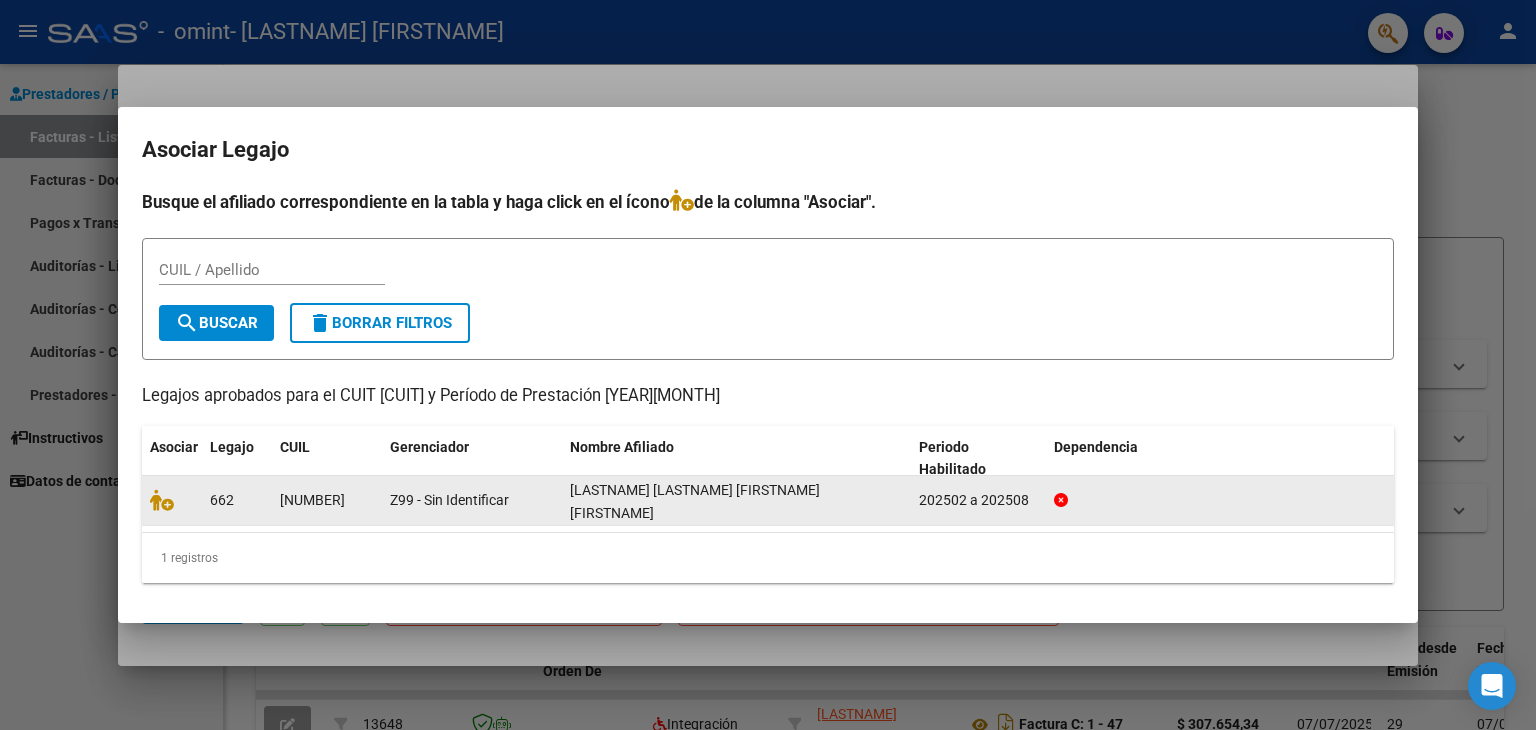 click on "[LASTNAME] [LASTNAME] [FIRSTNAME] [FIRSTNAME]" 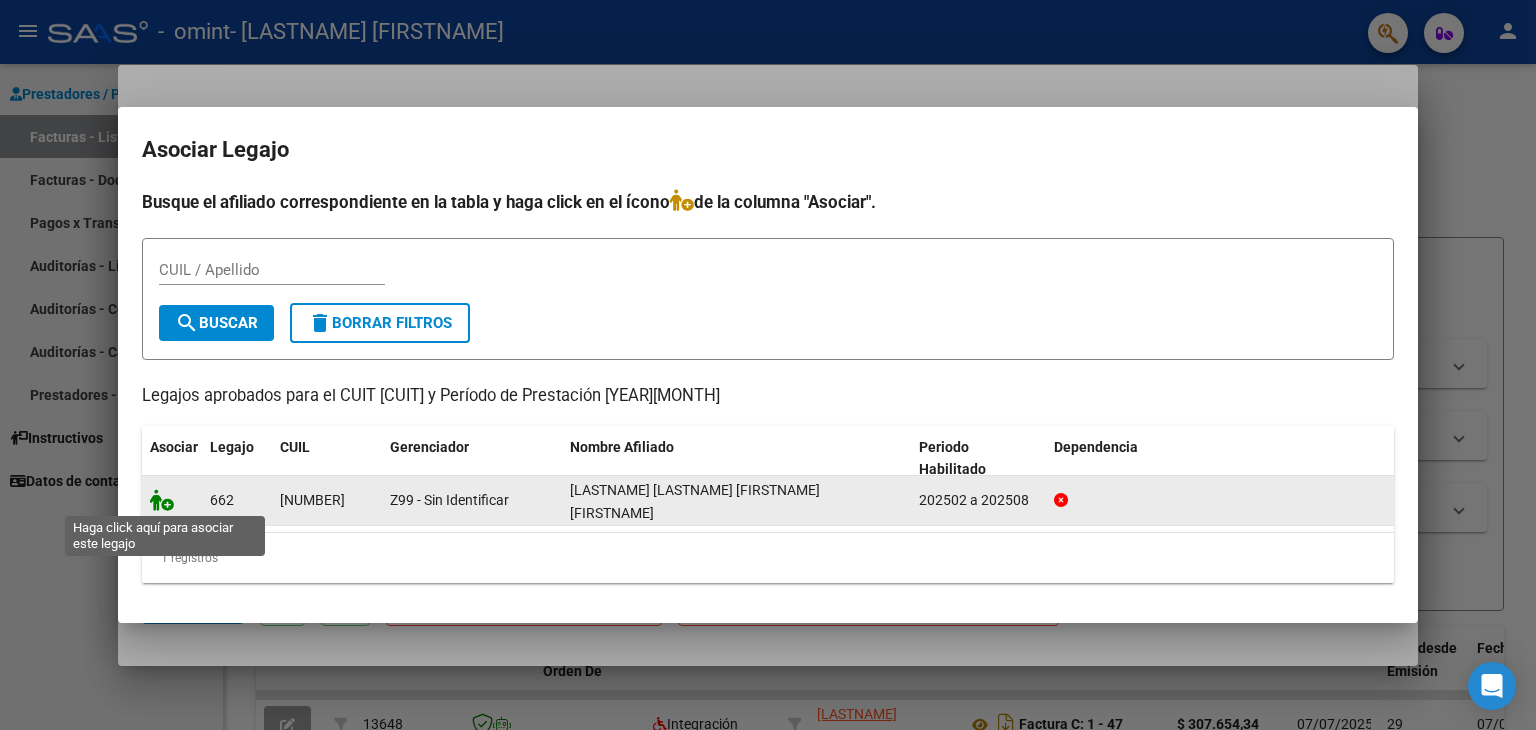 click 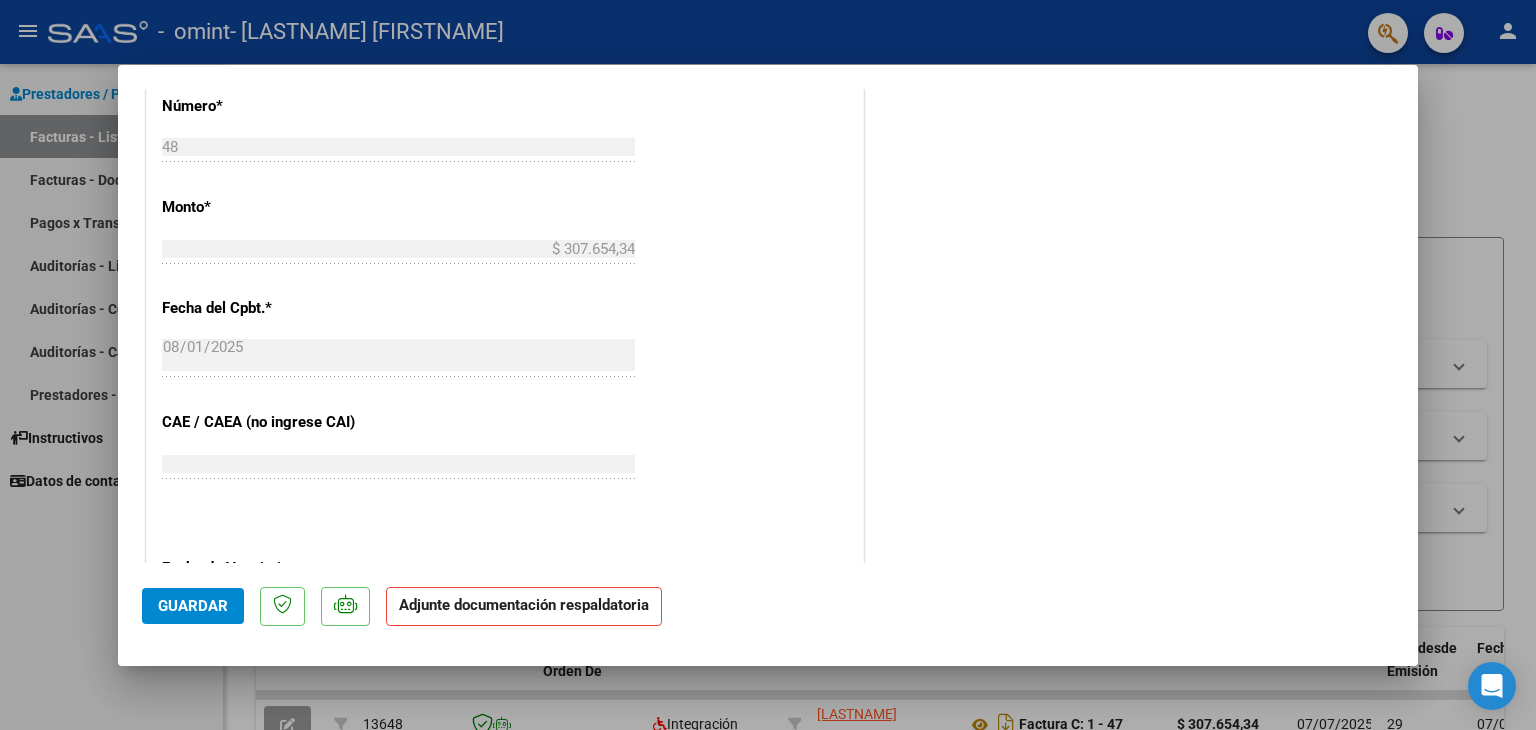 scroll, scrollTop: 1313, scrollLeft: 0, axis: vertical 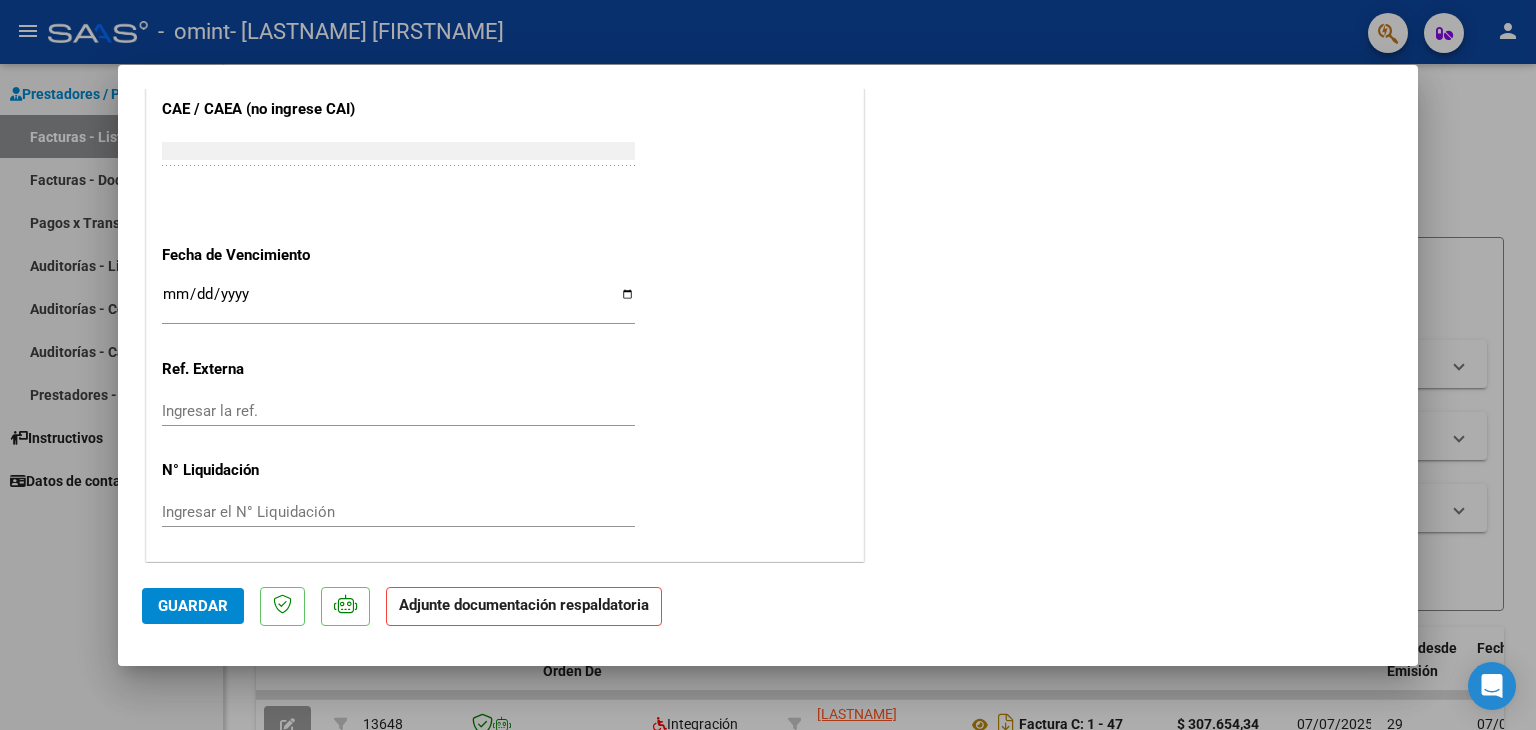 click on "Adjunte documentación respaldatoria" 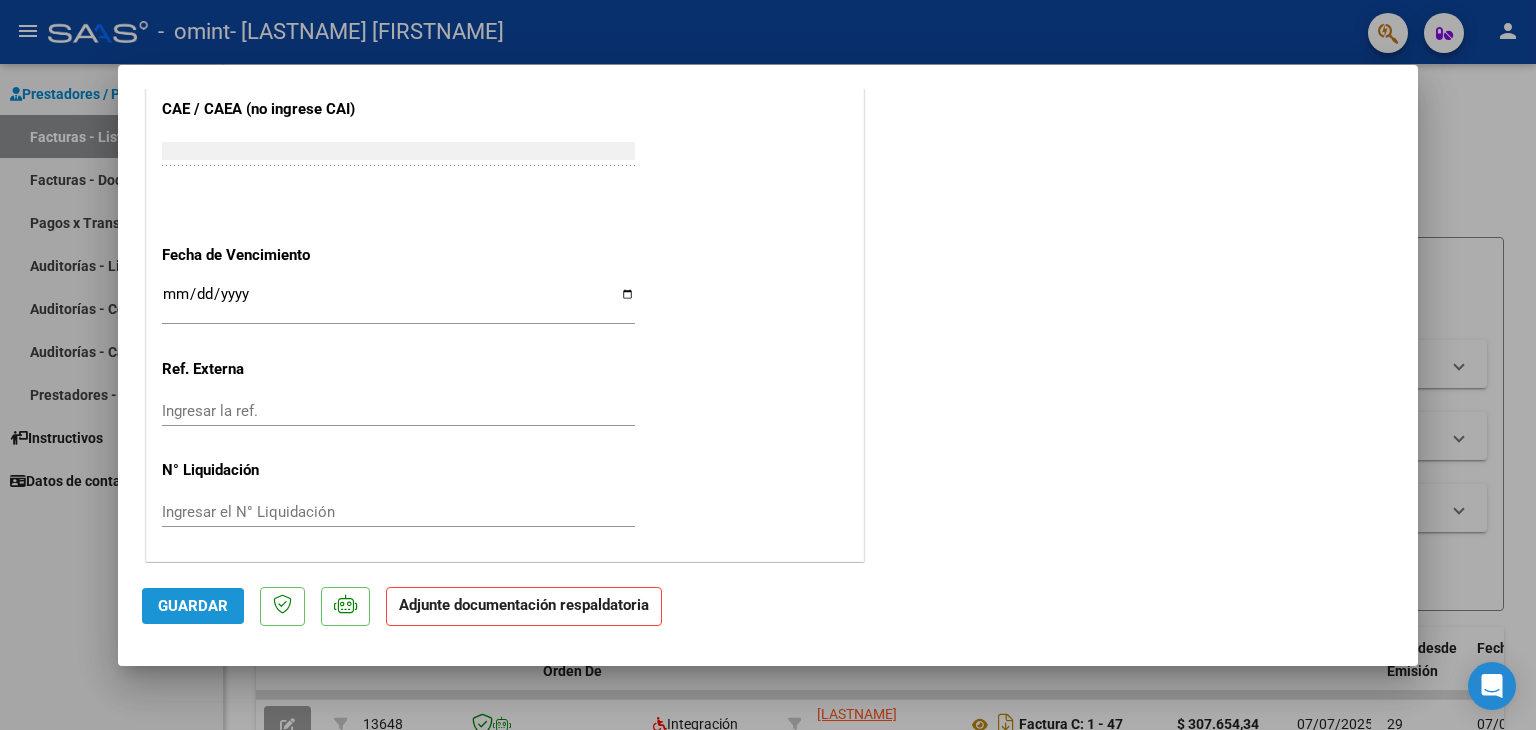 click on "Guardar" 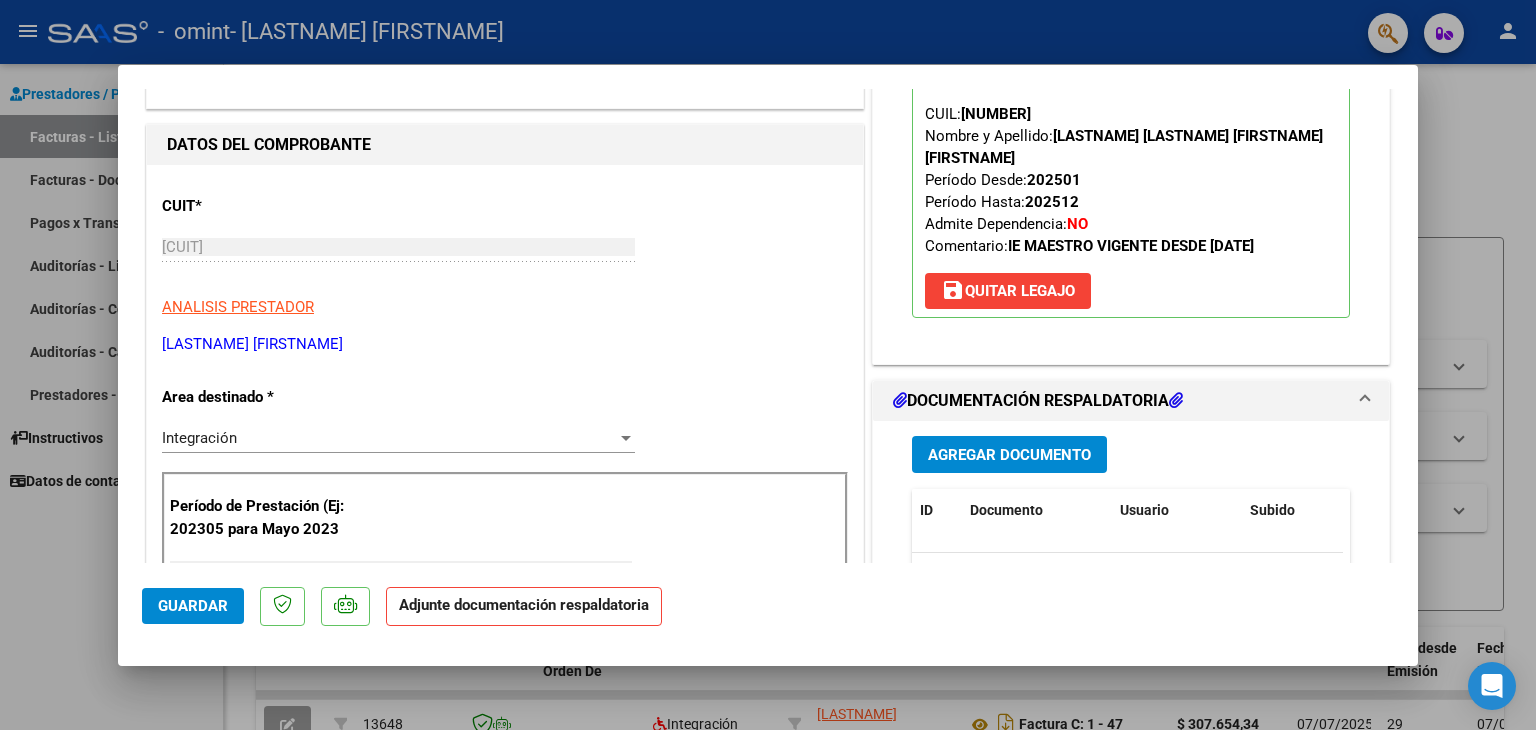 scroll, scrollTop: 313, scrollLeft: 0, axis: vertical 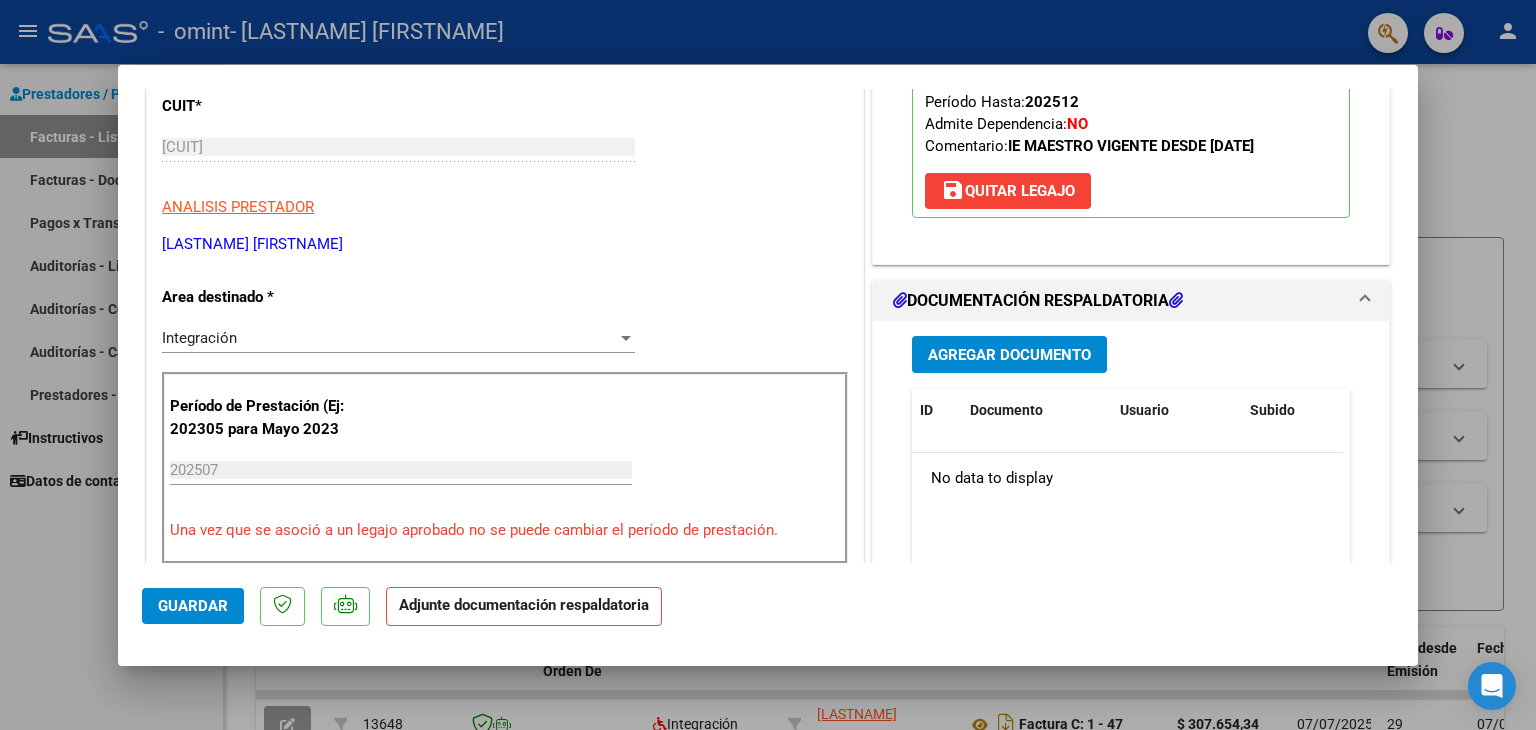 click on "Agregar Documento" at bounding box center (1009, 355) 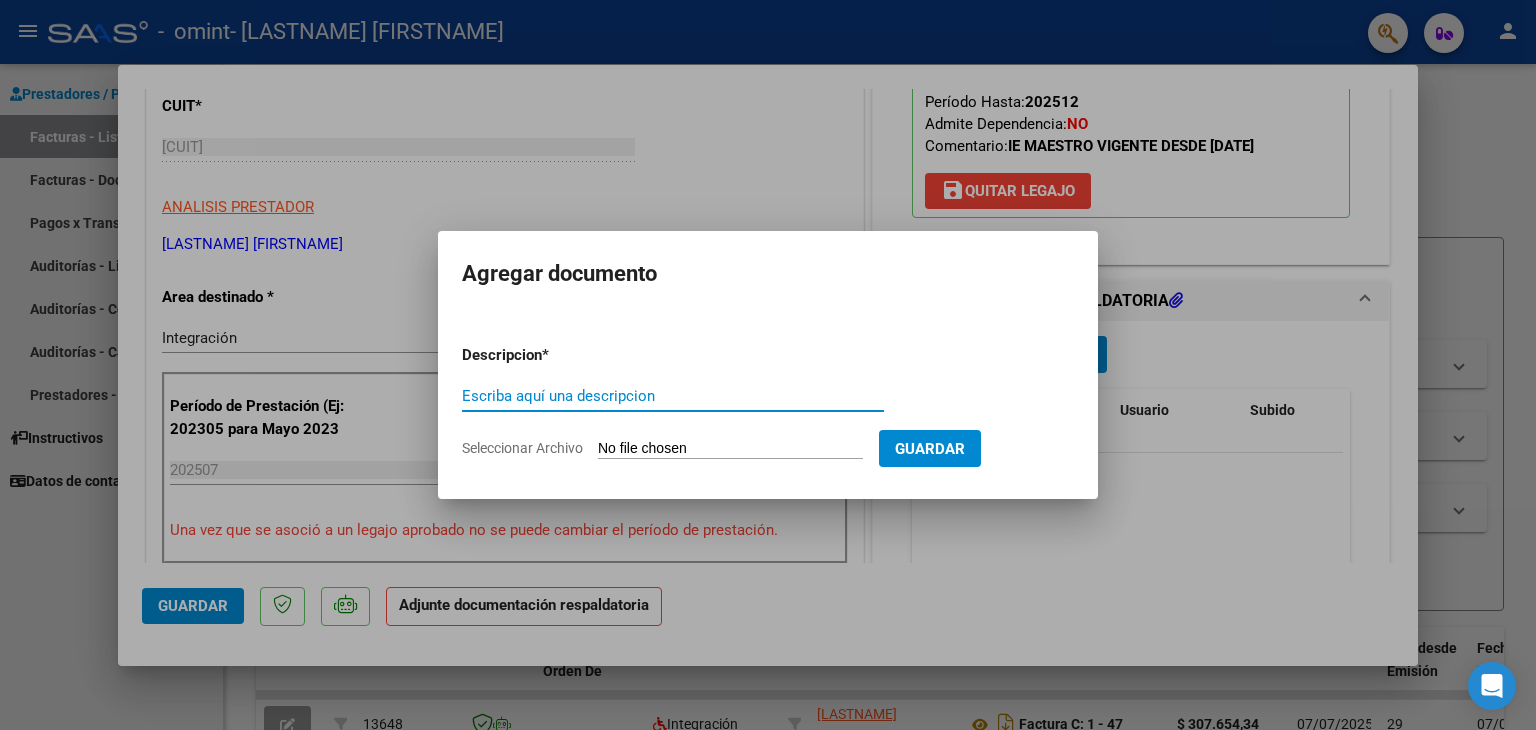 click on "Escriba aquí una descripcion" at bounding box center (673, 396) 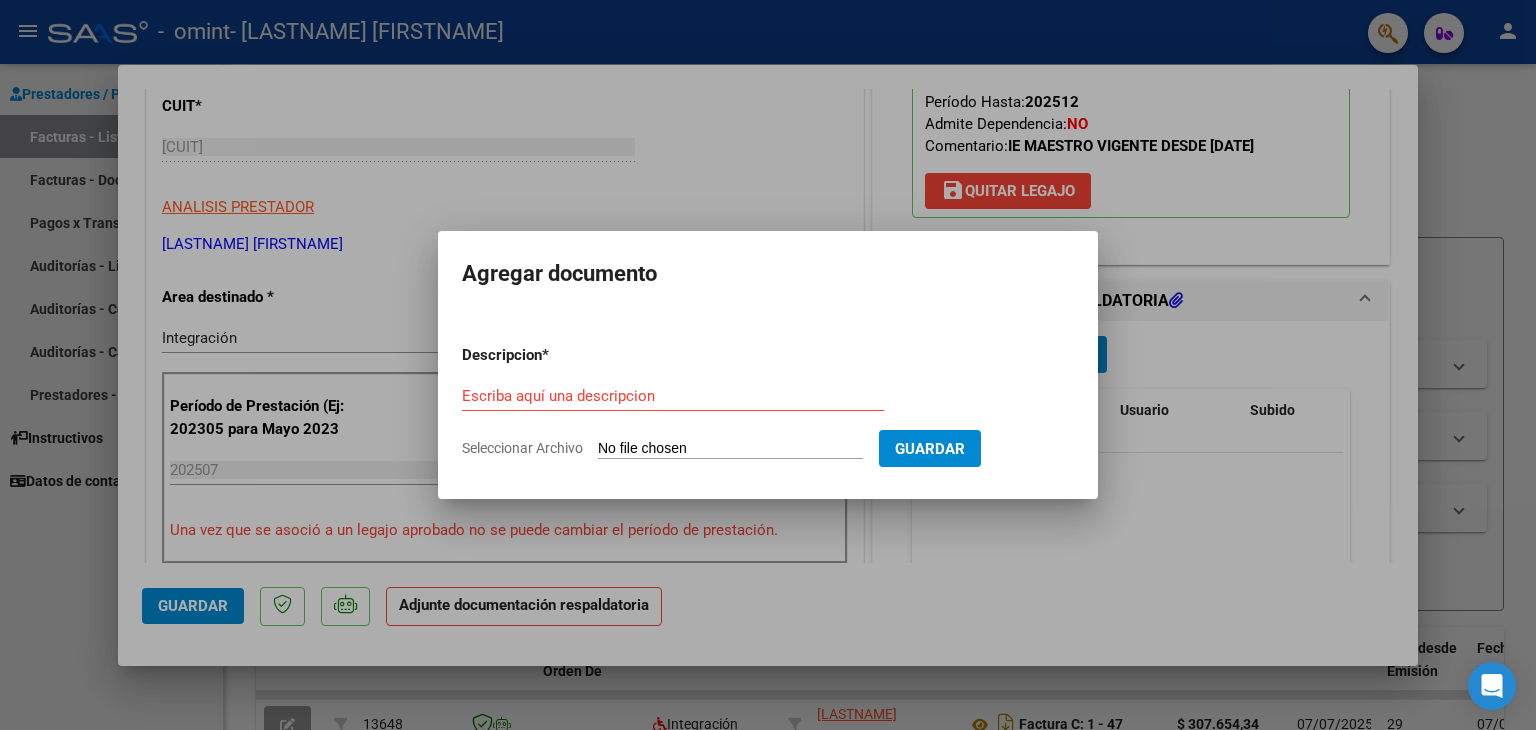 click on "Seleccionar Archivo" at bounding box center (730, 449) 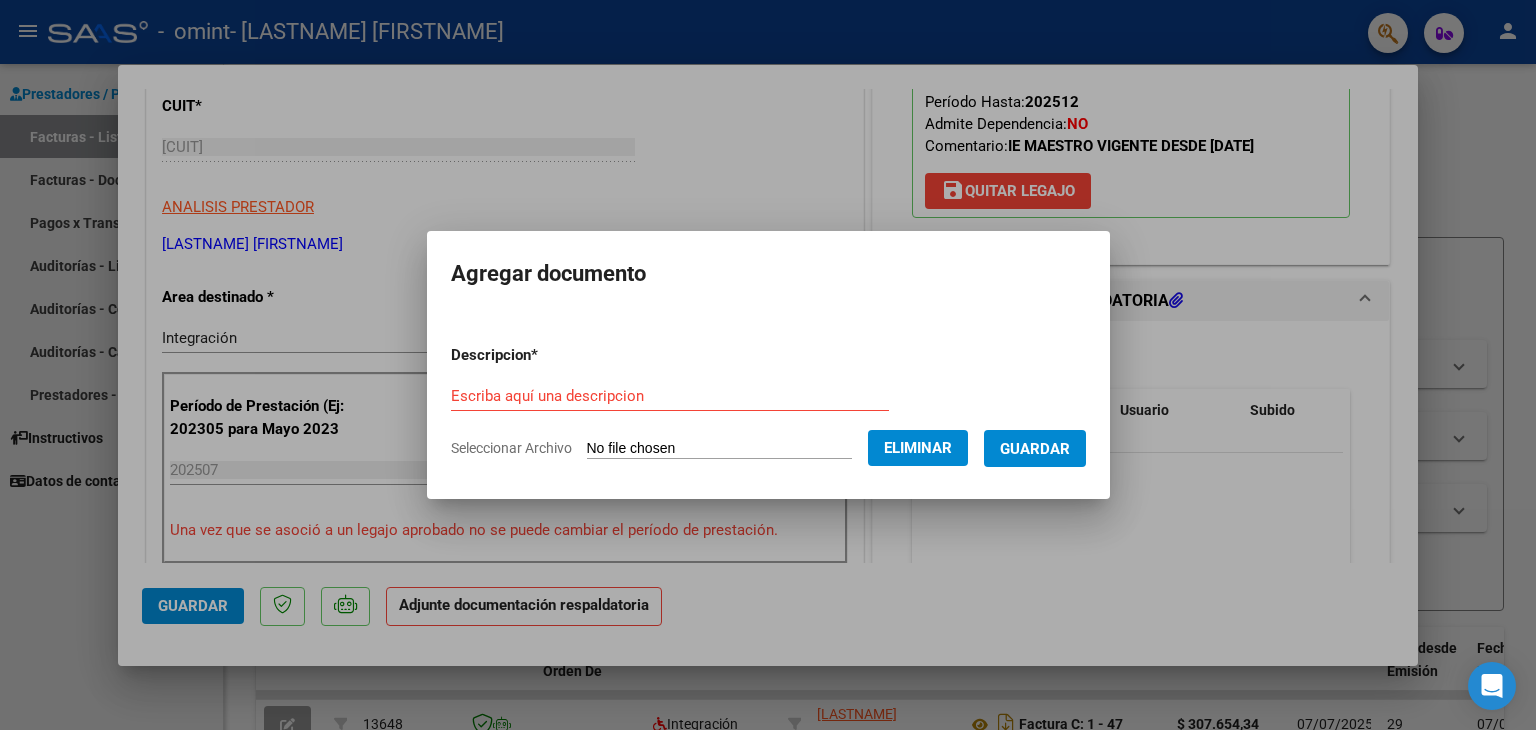 click at bounding box center [768, 365] 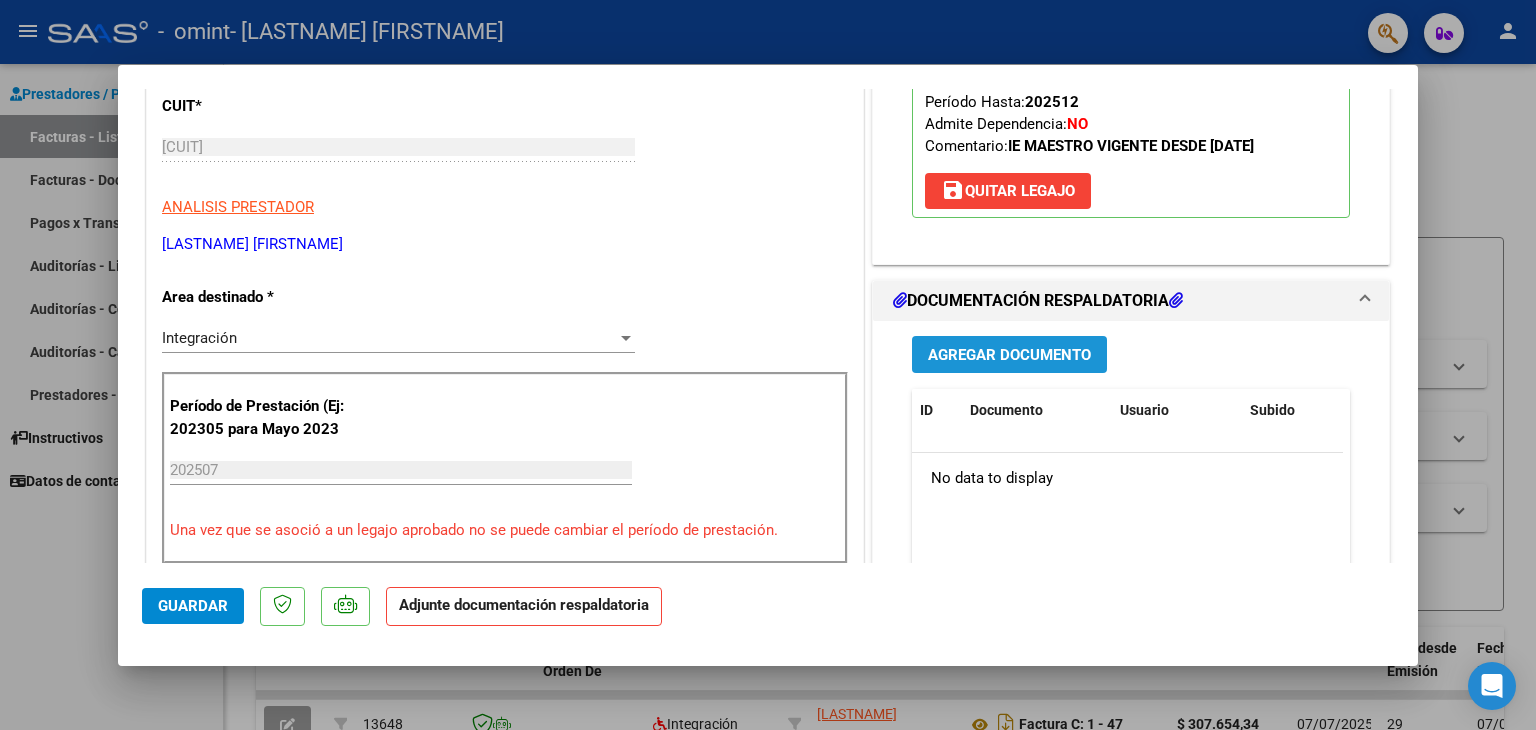 click on "Agregar Documento" at bounding box center (1009, 355) 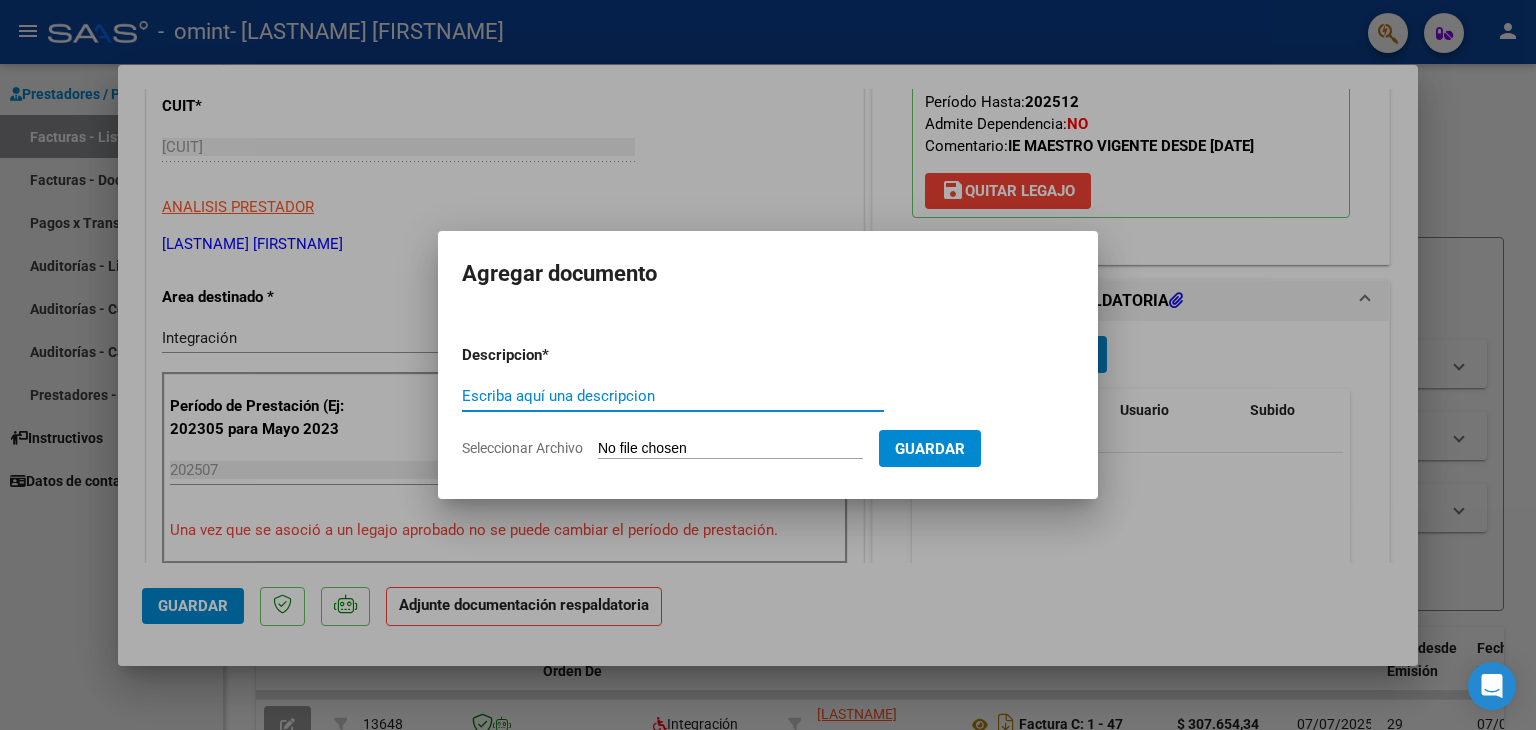 click on "Seleccionar Archivo" at bounding box center (730, 449) 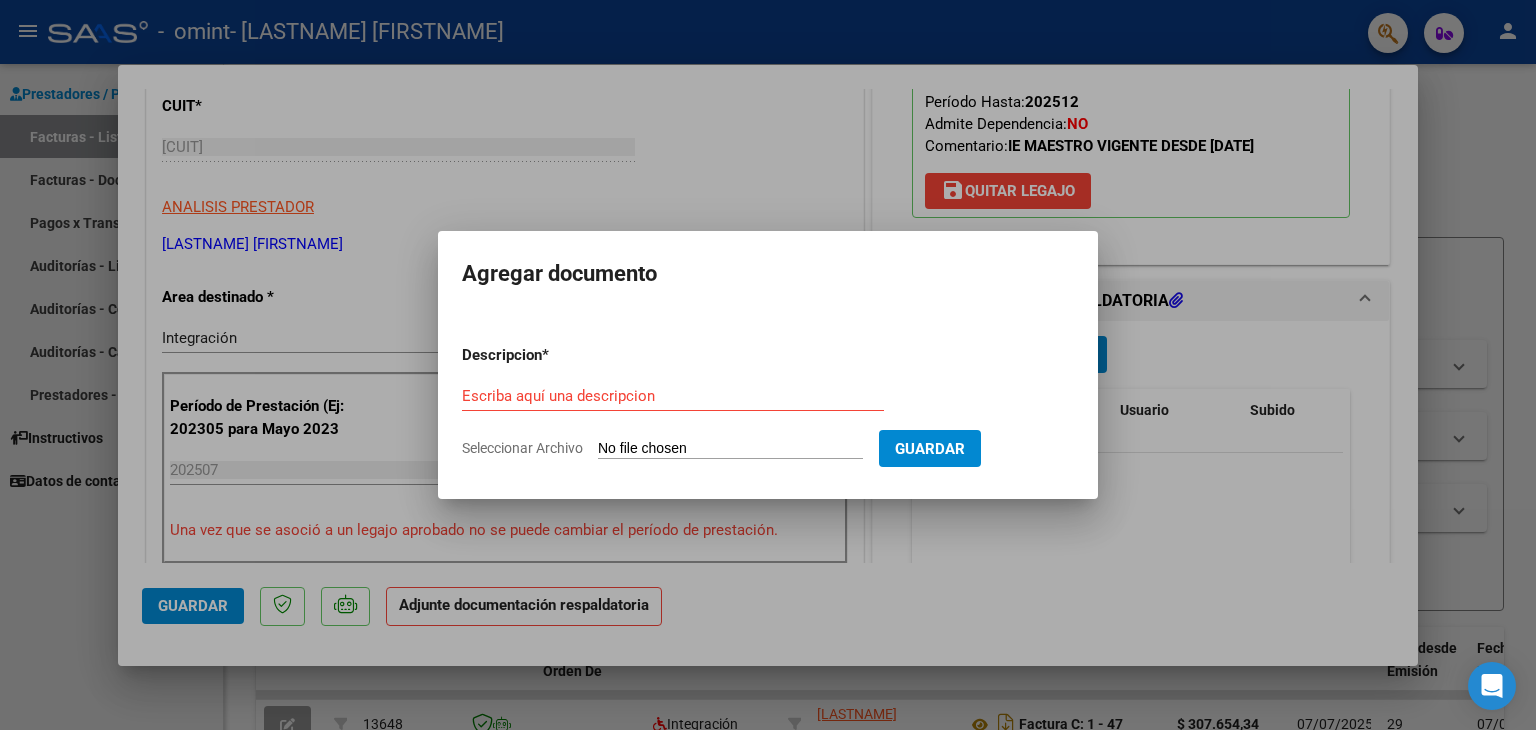 type on "C:\fakepath\Asistencia [MONTH]-[YEAR].jpg" 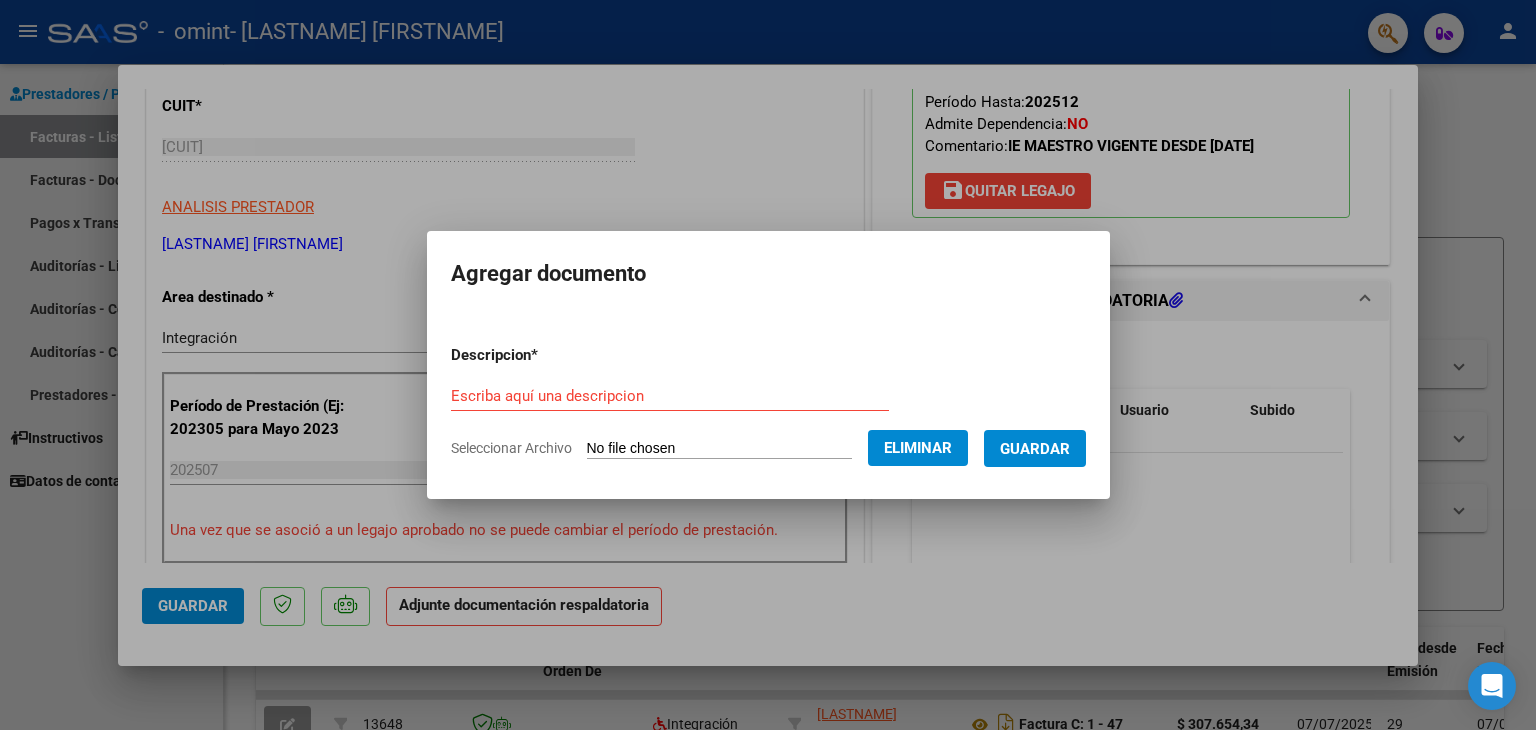 click on "Guardar" at bounding box center [1035, 449] 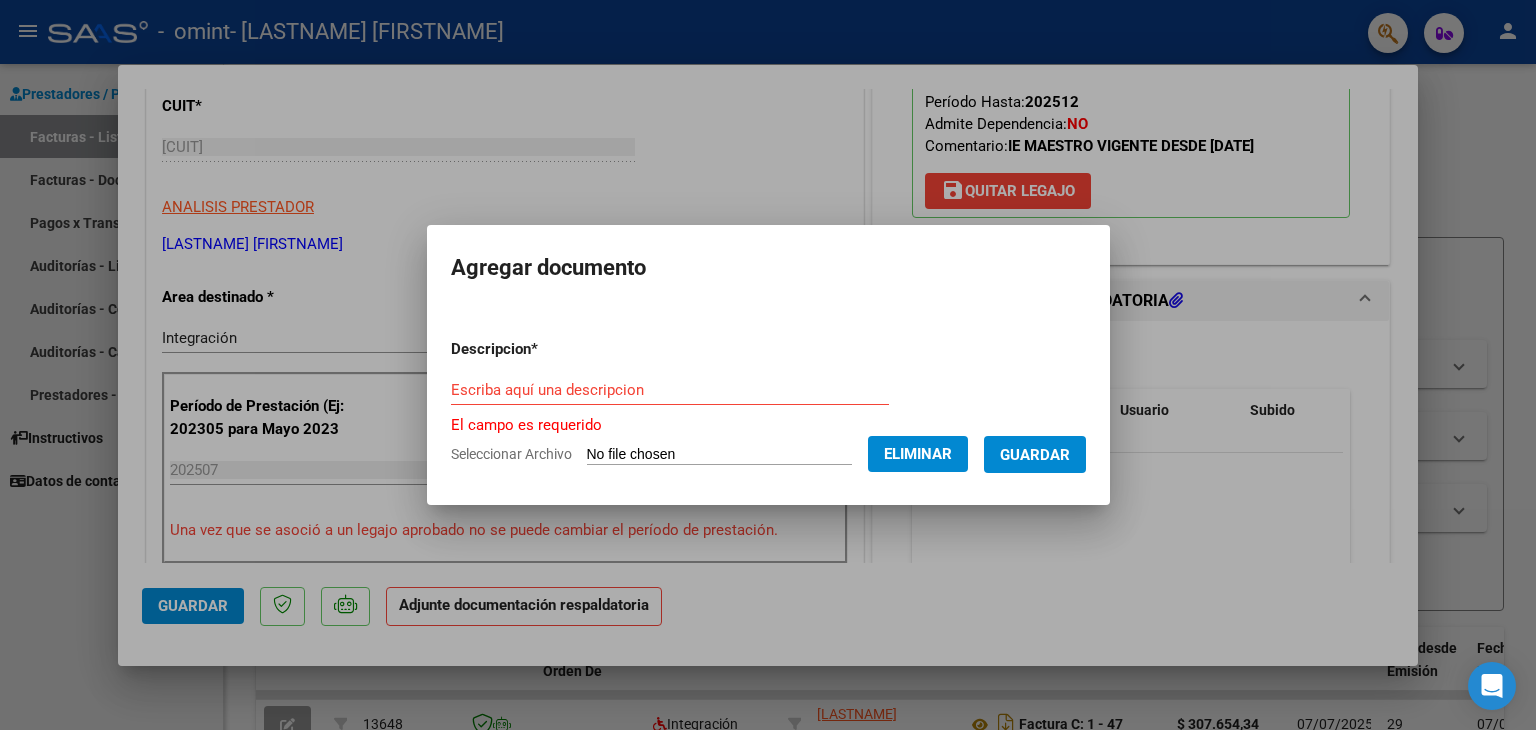 click on "Escriba aquí una descripcion" at bounding box center [670, 390] 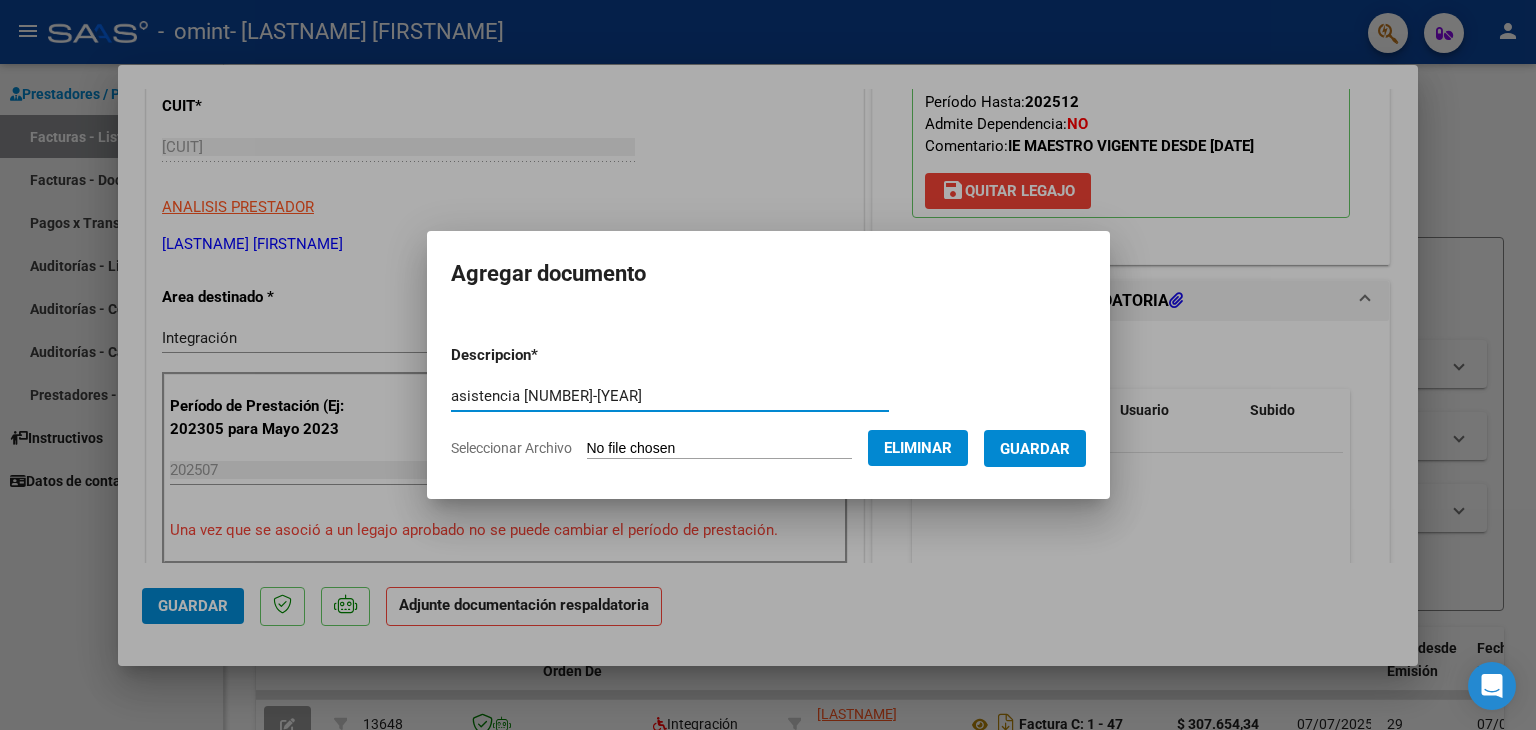 type on "asistencia [NUMBER]-[YEAR]" 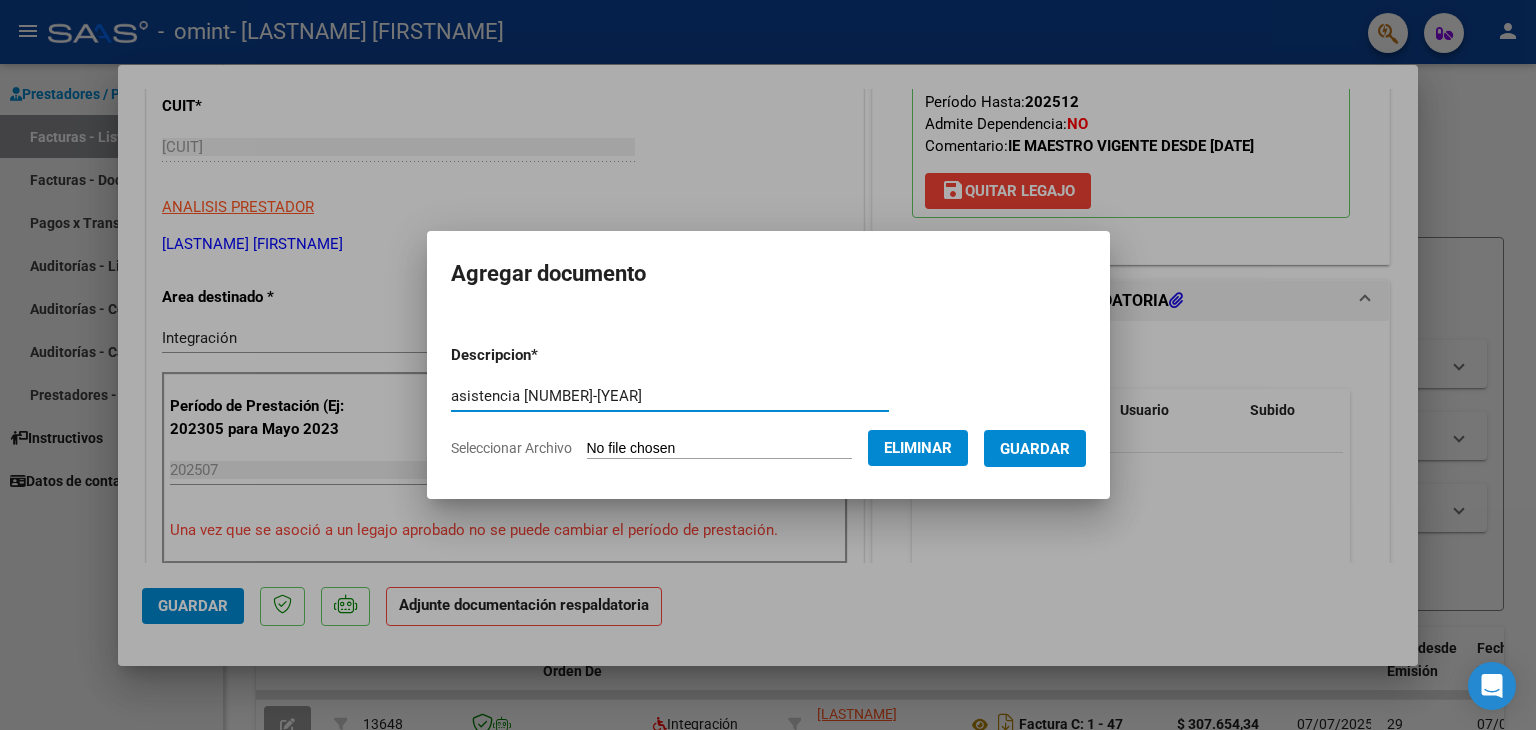 click on "Guardar" at bounding box center [1035, 448] 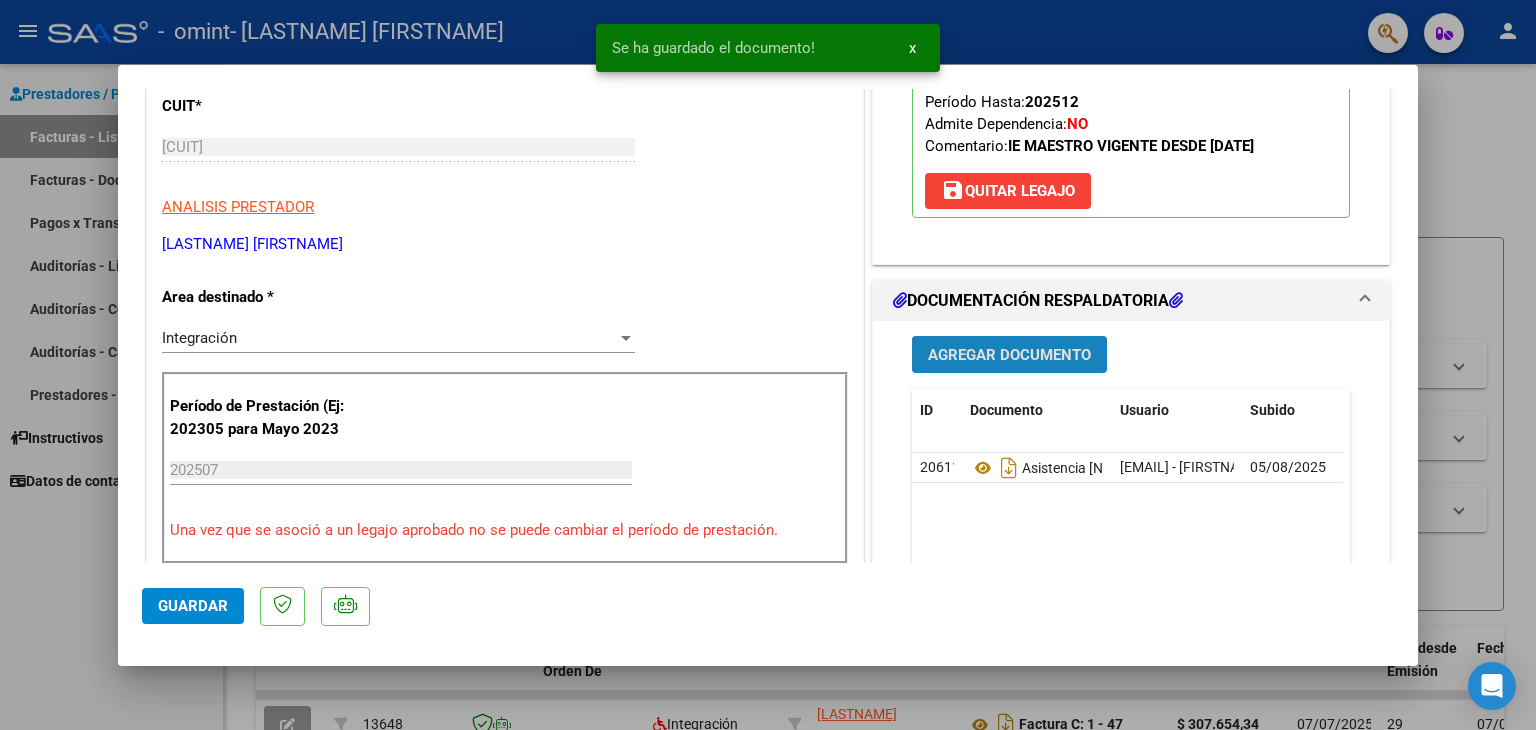 click on "Agregar Documento" at bounding box center (1009, 355) 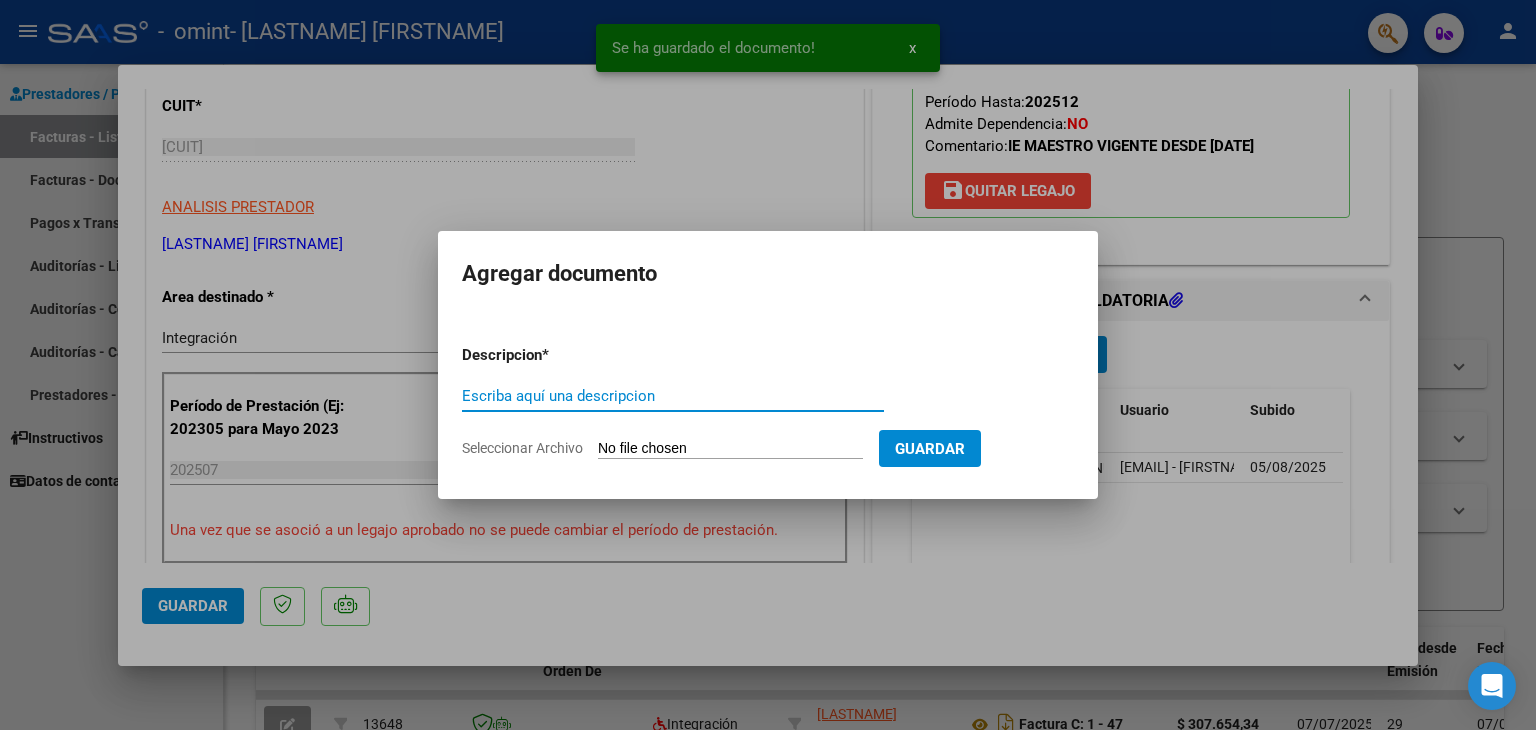 click on "Escriba aquí una descripcion" at bounding box center [673, 396] 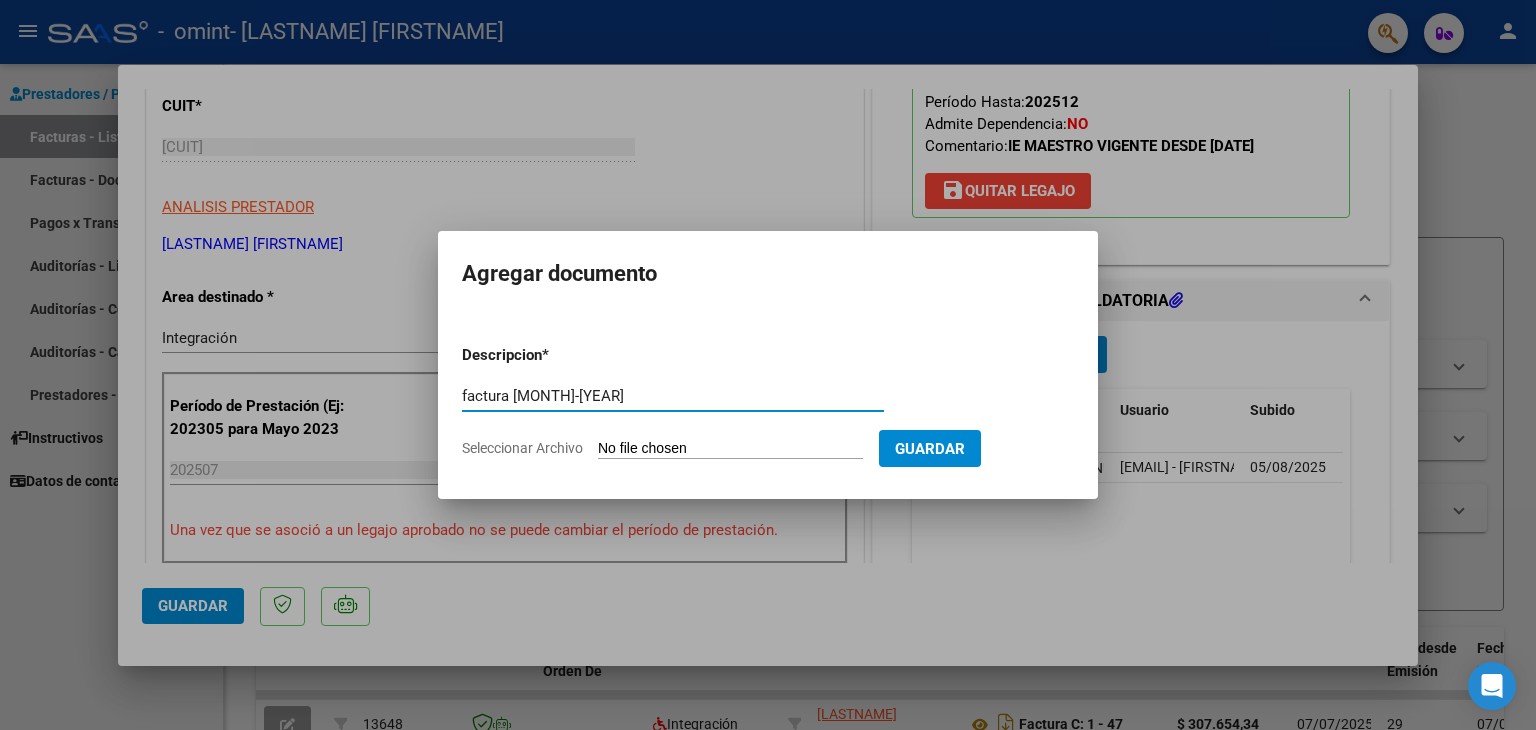 type on "factura [MONTH]-[YEAR]" 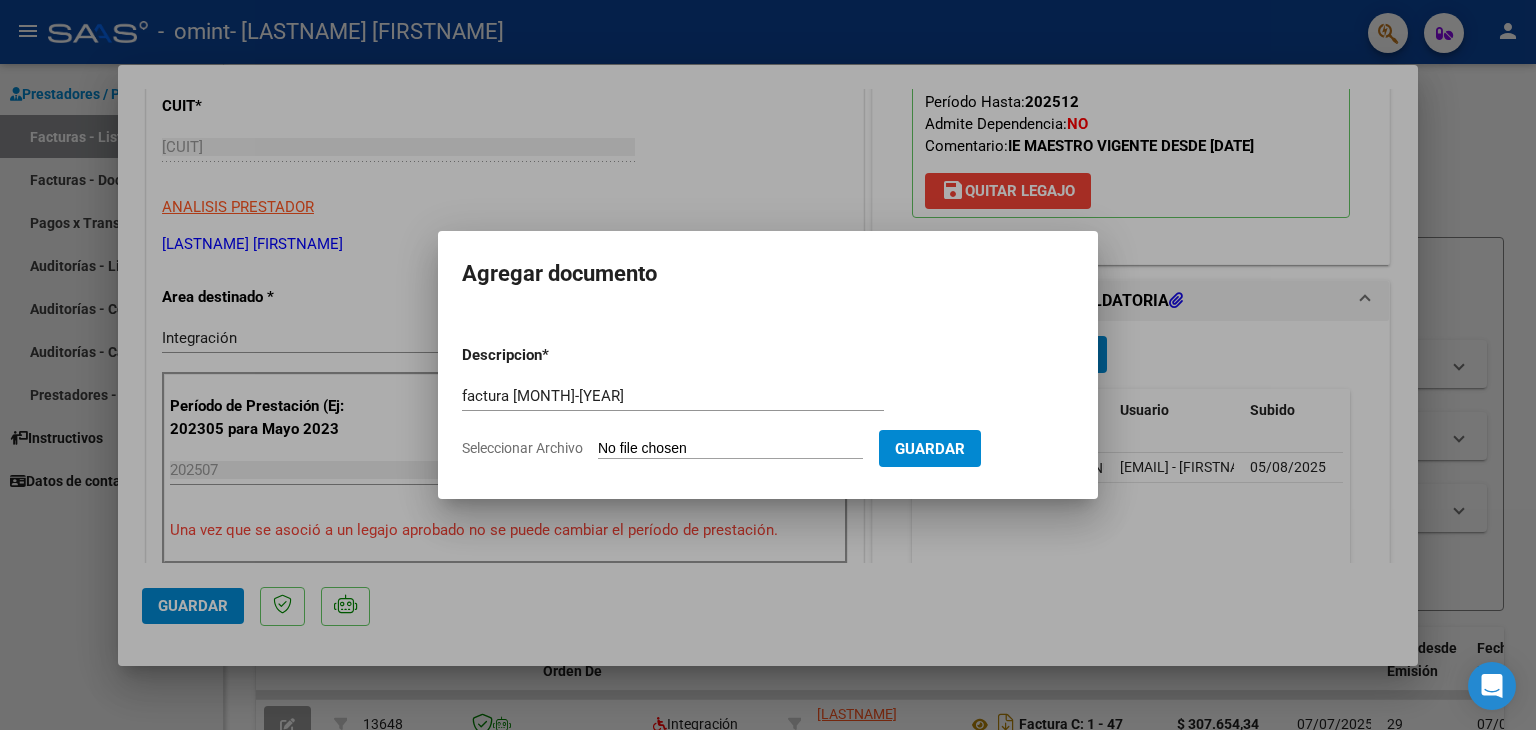 type on "C:\fakepath\[CUIT]_011_00001_00000048.pdf" 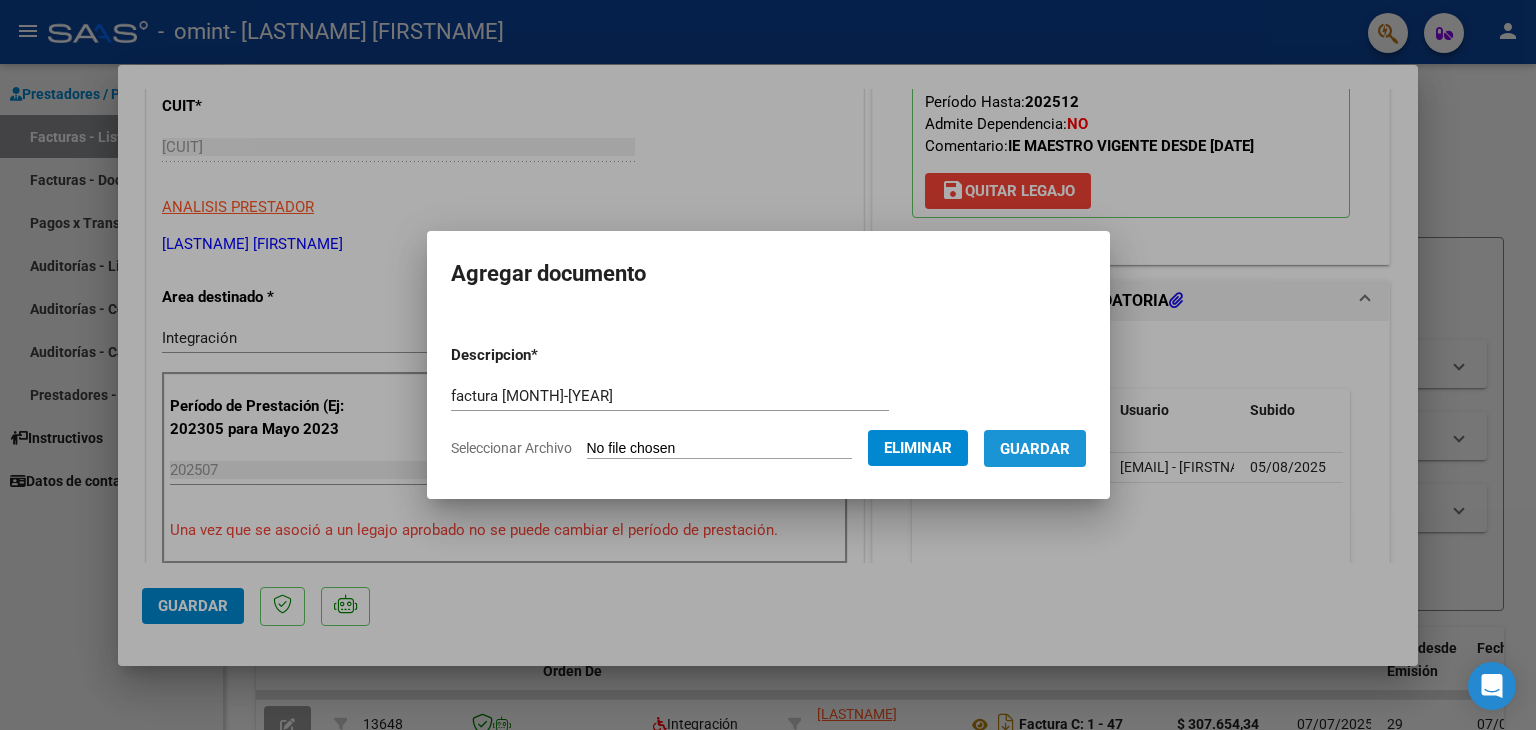click on "Guardar" at bounding box center (1035, 449) 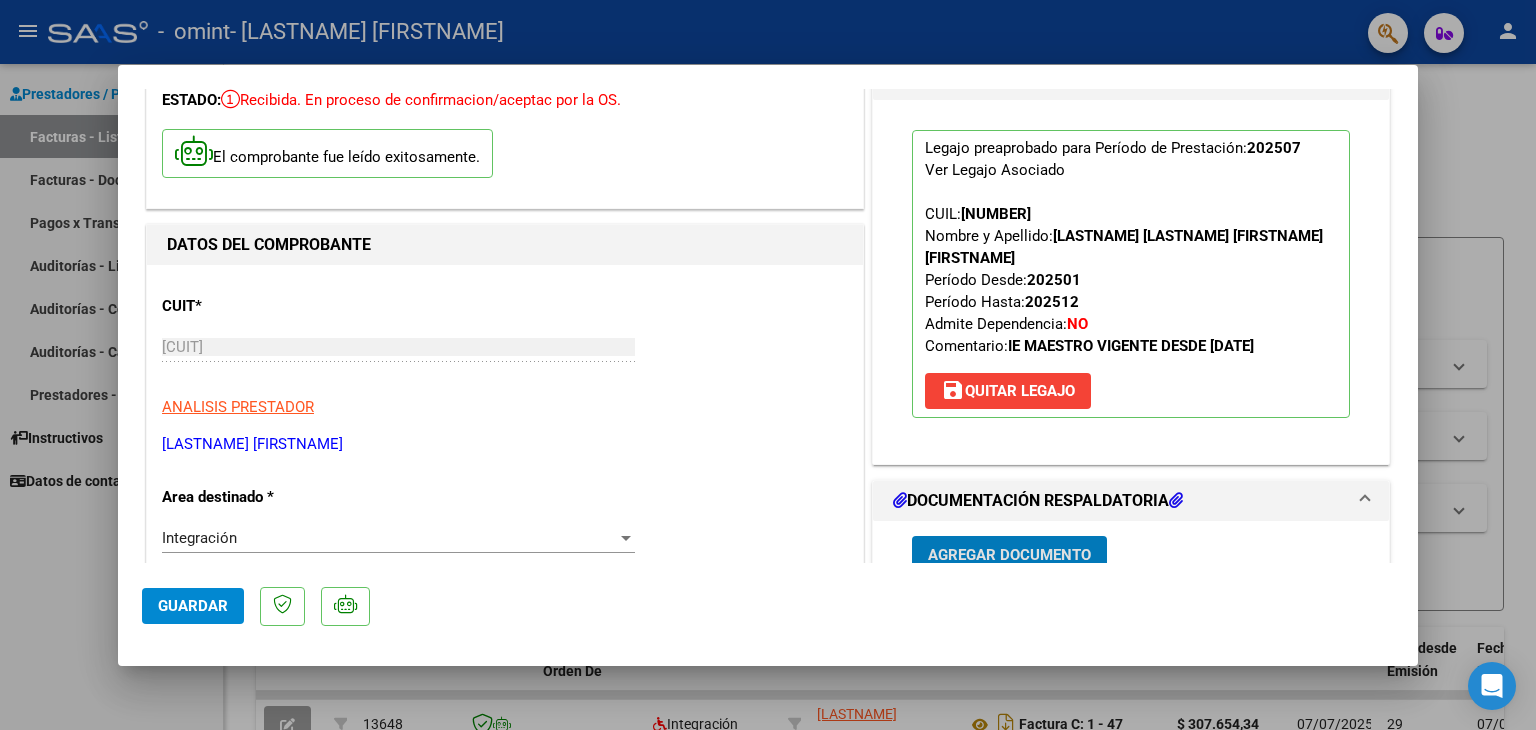 scroll, scrollTop: 213, scrollLeft: 0, axis: vertical 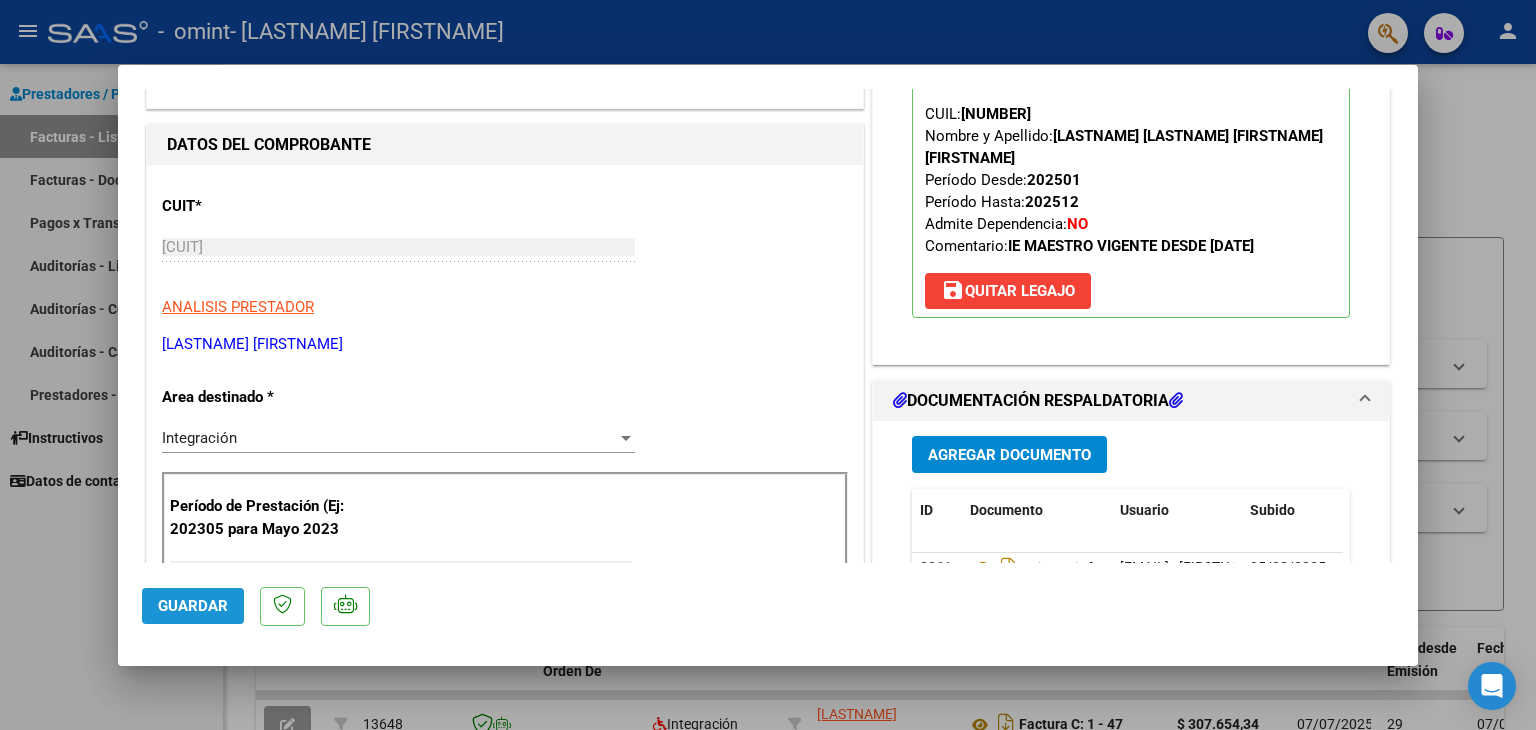 click on "Guardar" 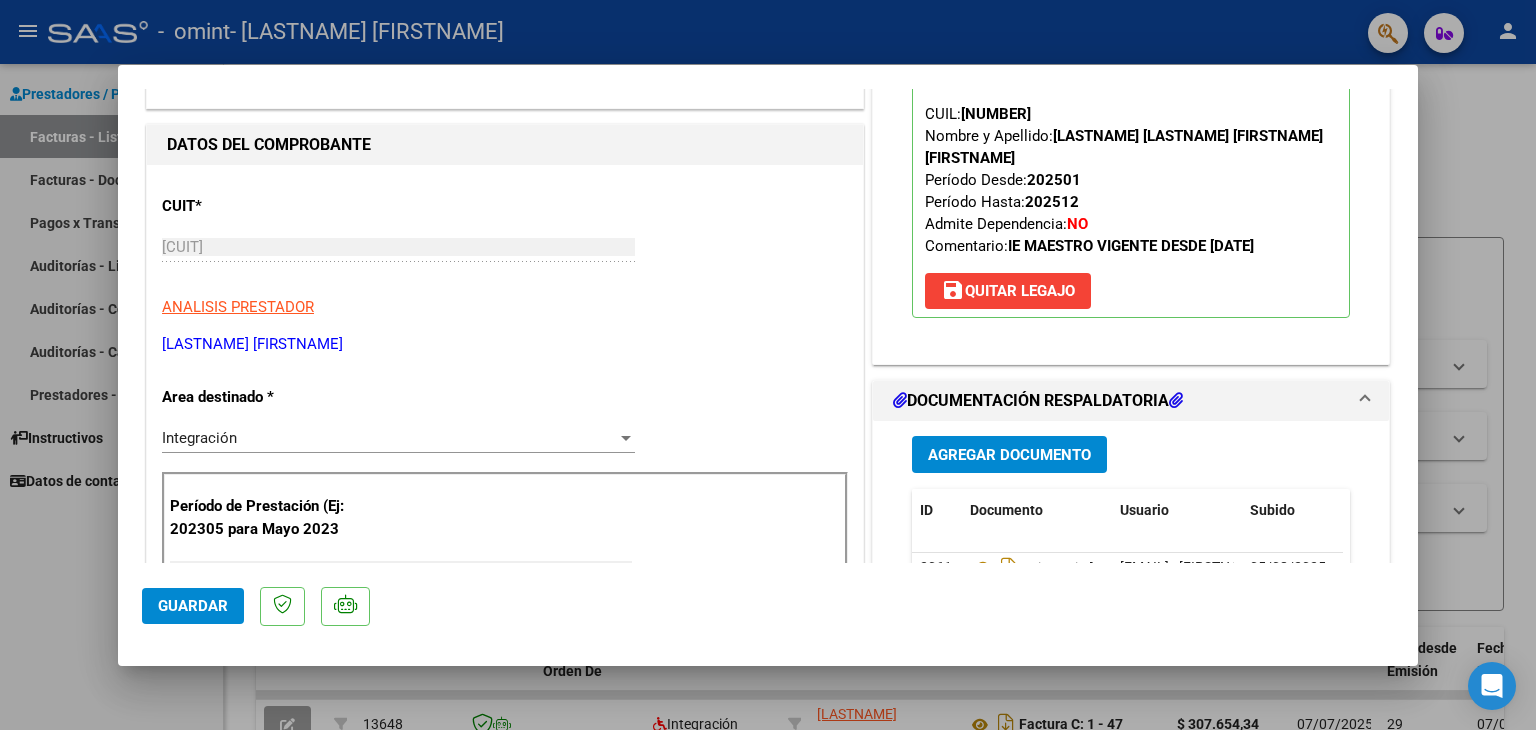 scroll, scrollTop: 0, scrollLeft: 0, axis: both 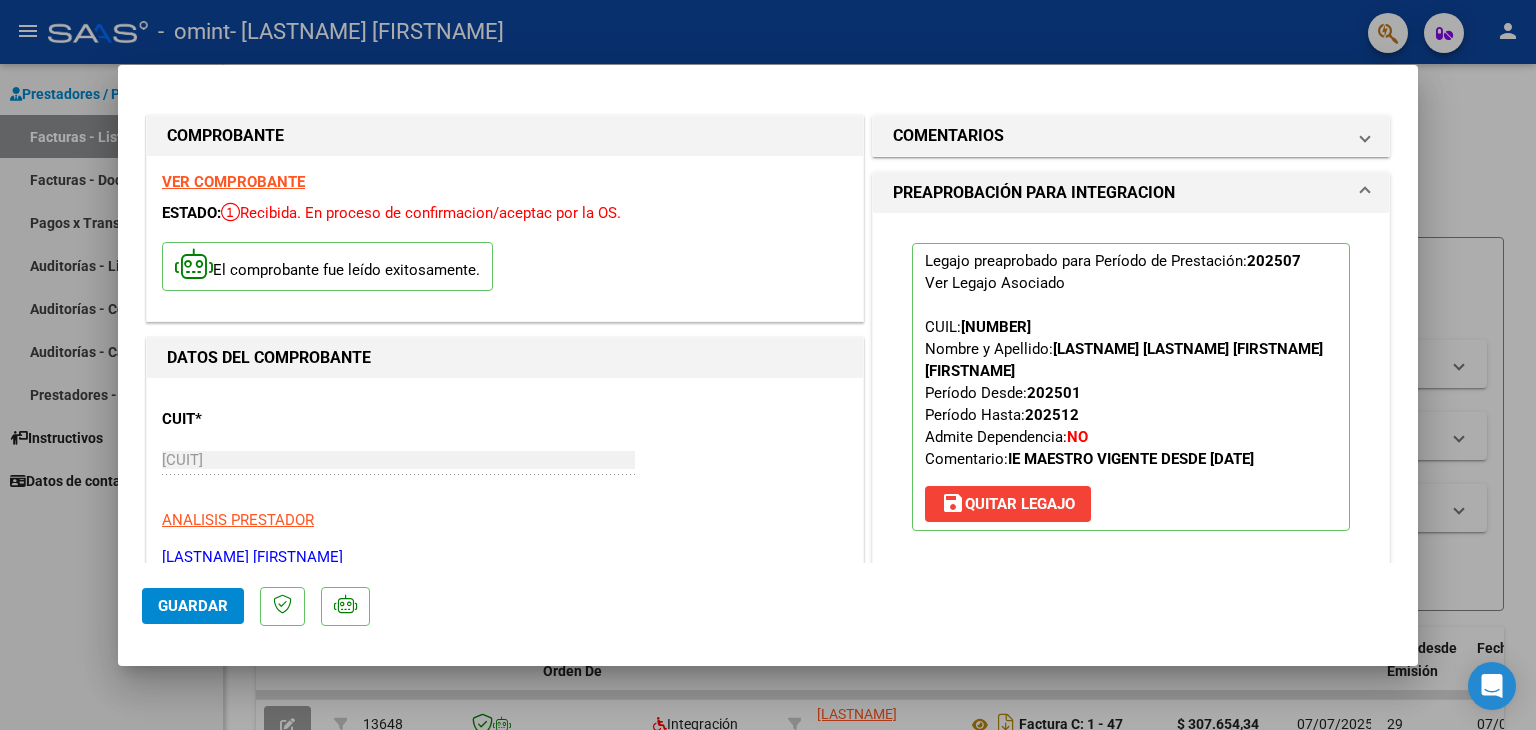 click at bounding box center (768, 365) 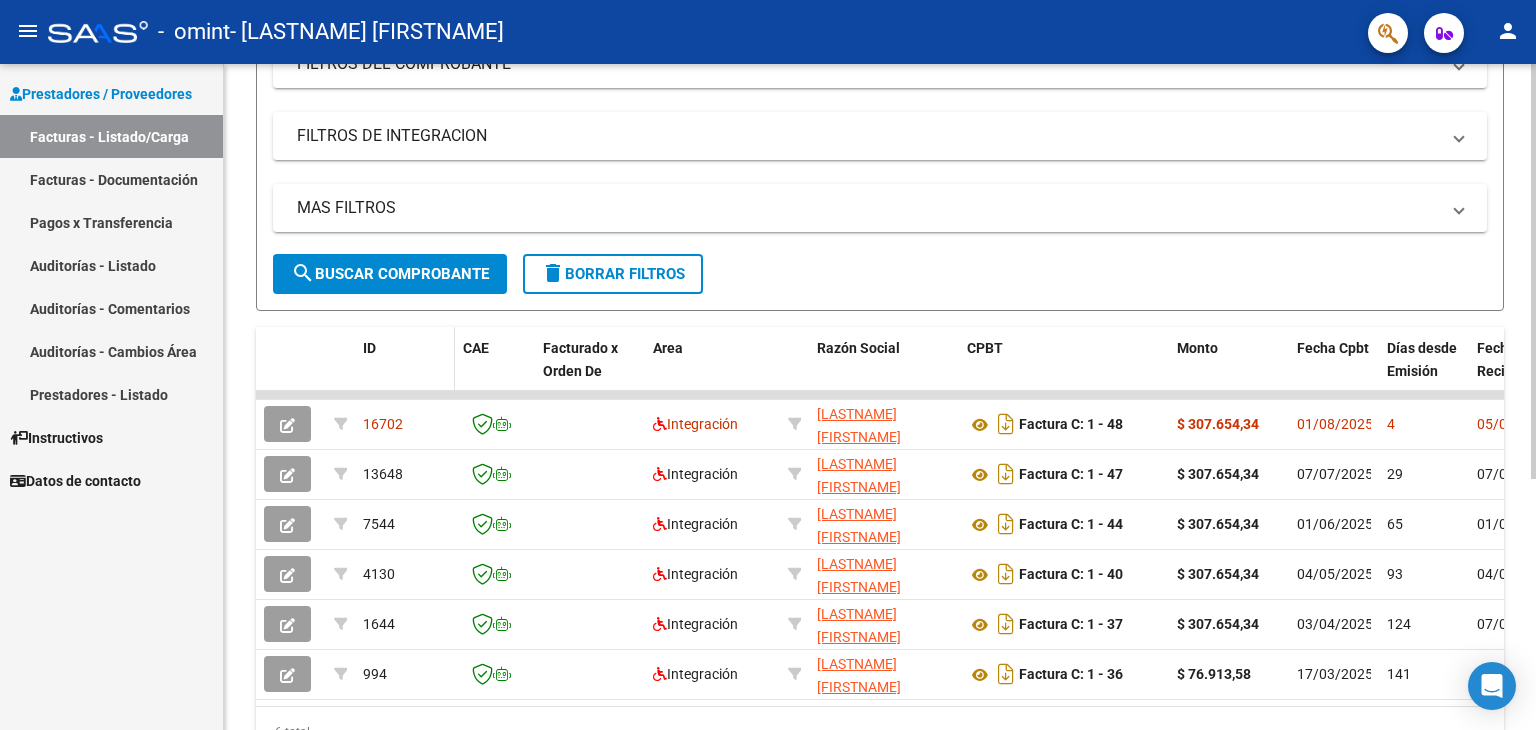 scroll, scrollTop: 400, scrollLeft: 0, axis: vertical 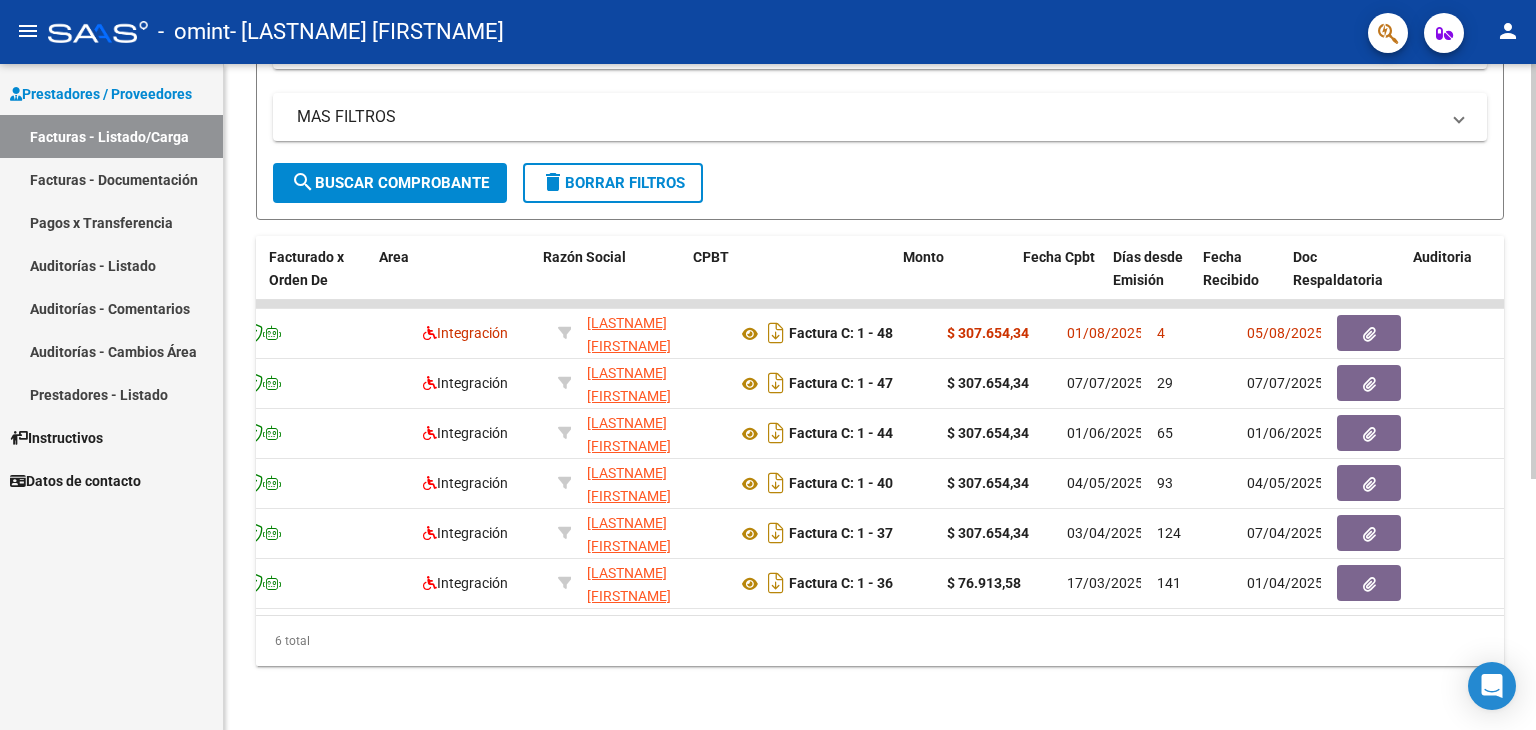 drag, startPoint x: 1187, startPoint y: 333, endPoint x: 1531, endPoint y: 337, distance: 344.02325 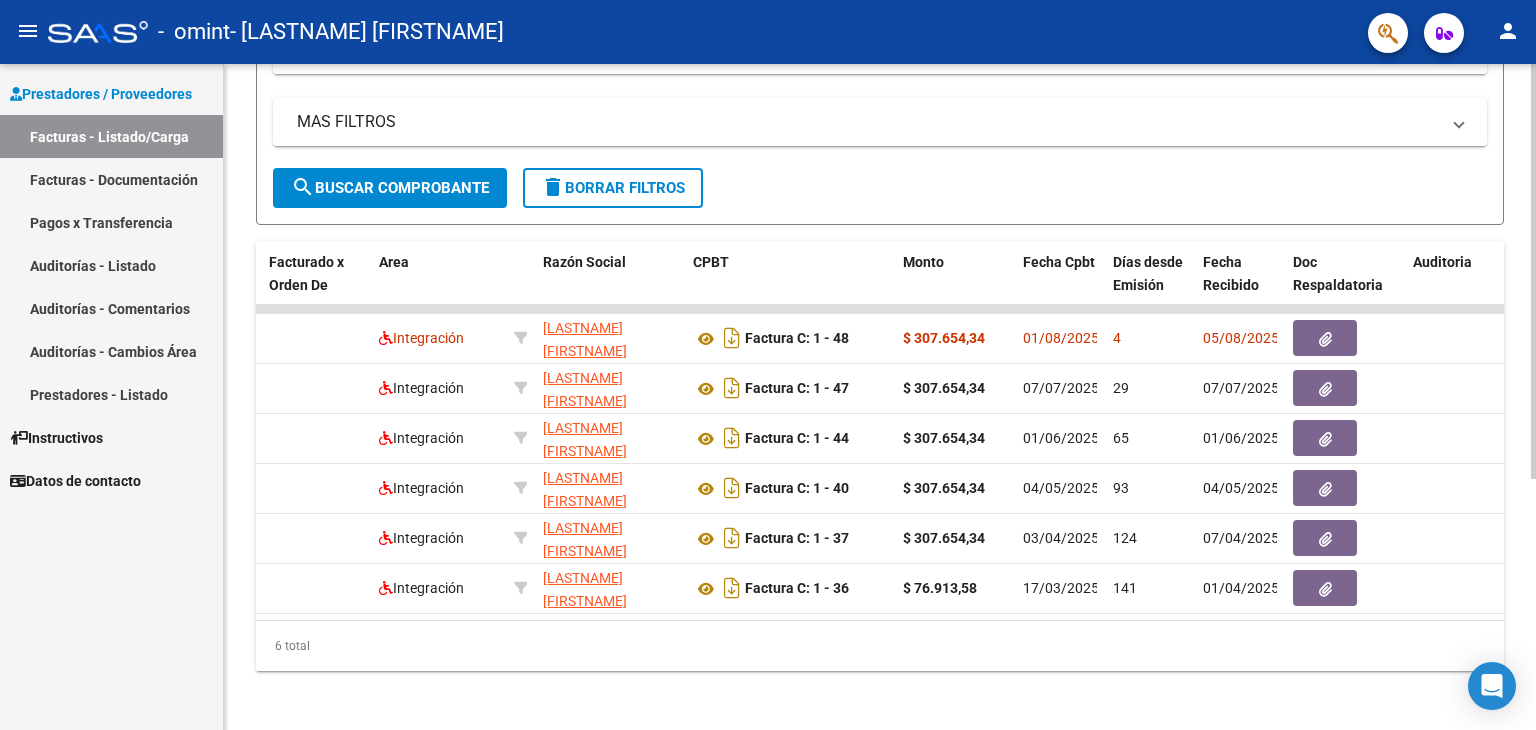 scroll, scrollTop: 404, scrollLeft: 0, axis: vertical 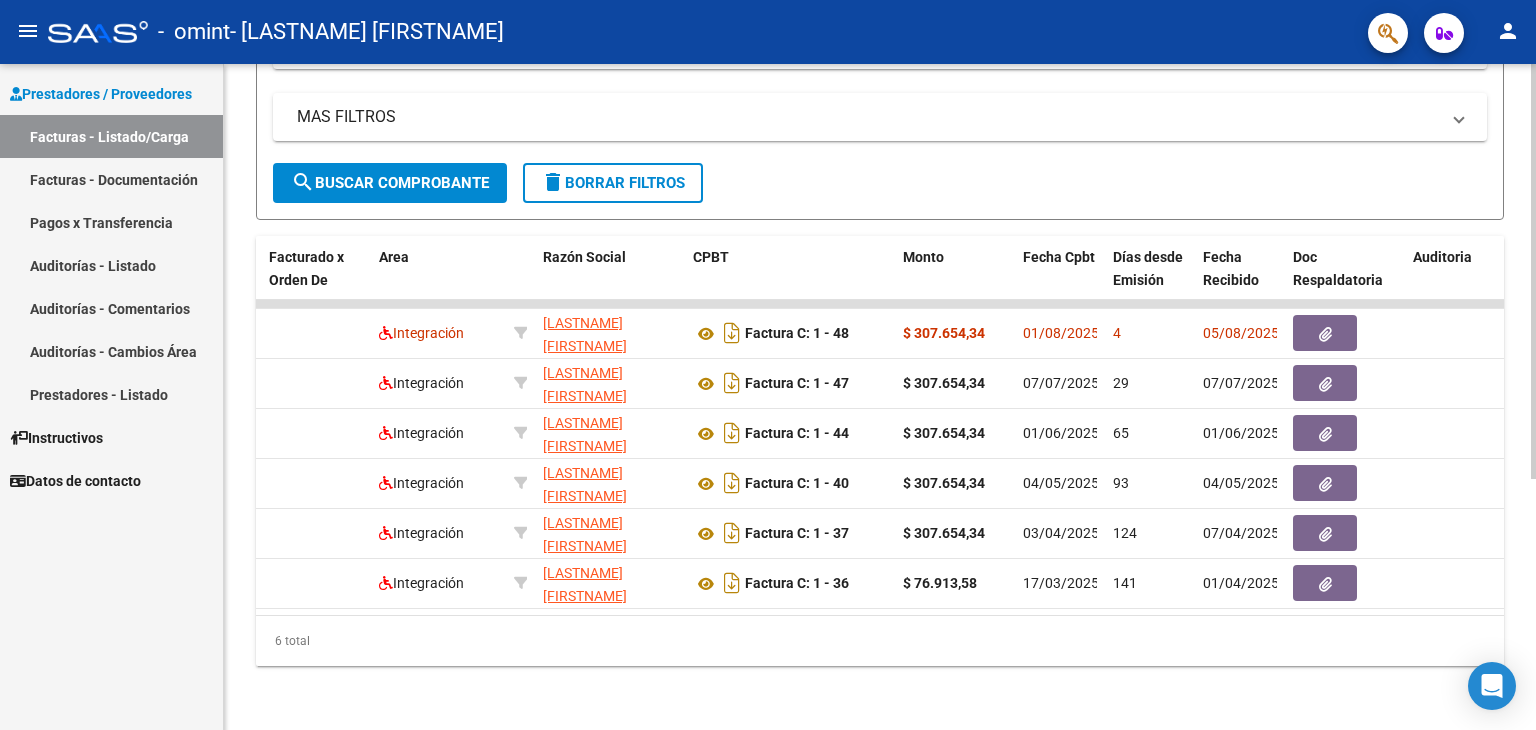 click on "Video tutorial   PRESTADORES -> Listado de CPBTs Emitidos por Prestadores / Proveedores (alt+q)   Cargar Comprobante
cloud_download  CSV  cloud_download  EXCEL  cloud_download  Estandar   Descarga Masiva
Filtros Id Area Area Todos Confirmado   Mostrar totalizadores   FILTROS DEL COMPROBANTE  Comprobante Tipo Comprobante Tipo Start date – End date Fec. Comprobante Desde / Hasta Días Emisión Desde(cant. días) Días Emisión Hasta(cant. días) CUIT / Razón Social Pto. Venta Nro. Comprobante Código SSS CAE Válido CAE Válido Todos Cargado Módulo Hosp. Todos Tiene facturacion Apócrifa Hospital Refes  FILTROS DE INTEGRACION  Período De Prestación Campos del Archivo de Rendición Devuelto x SSS (dr_envio) Todos Rendido x SSS (dr_envio) Tipo de Registro Tipo de Registro Período Presentación Período Presentación Campos del Legajo Asociado (preaprobación) Afiliado Legajo (cuil/nombre) Todos Solo facturas preaprobadas  MAS FILTROS  Todos Con Doc. Respaldatoria Todos Con Trazabilidad Todos – – 4" 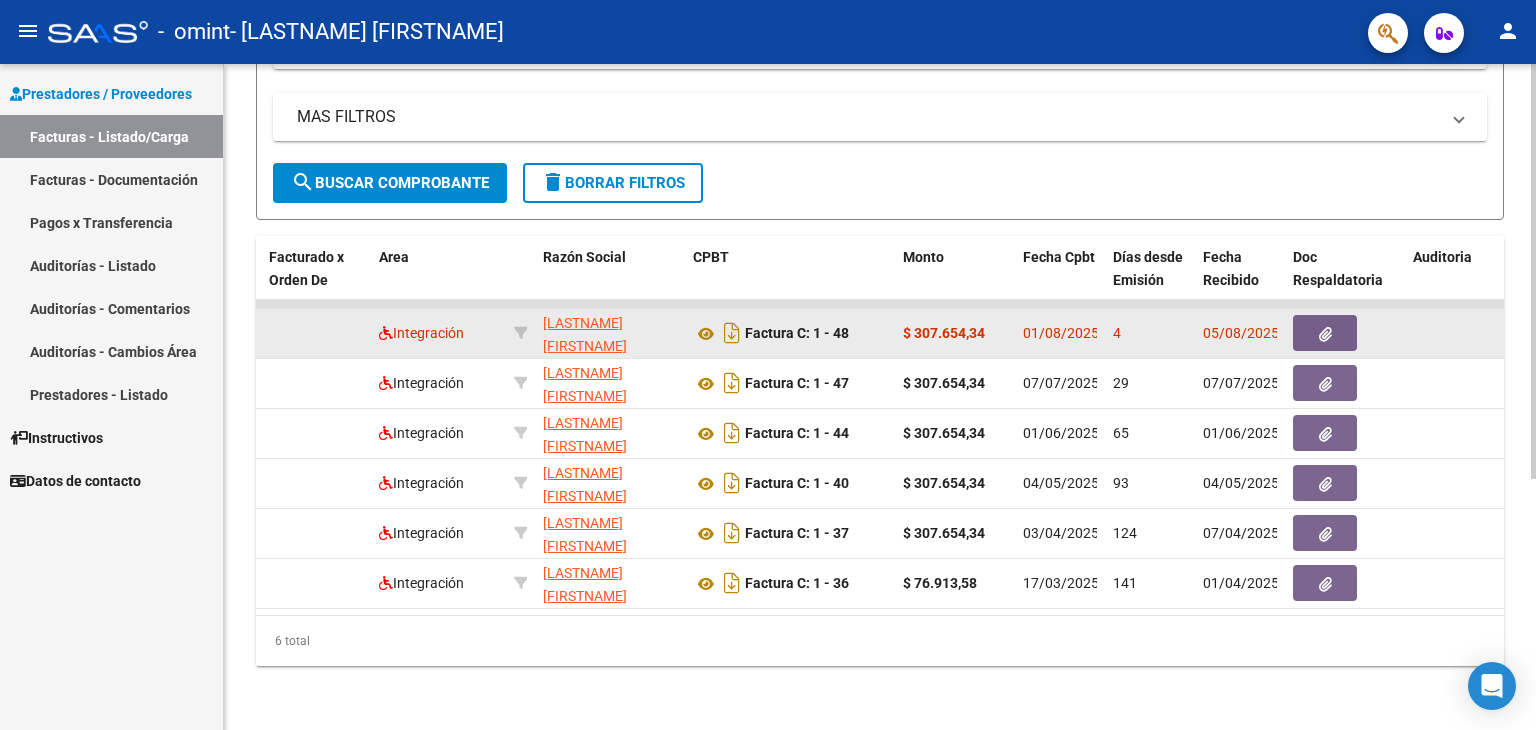 click on "01/08/2025" 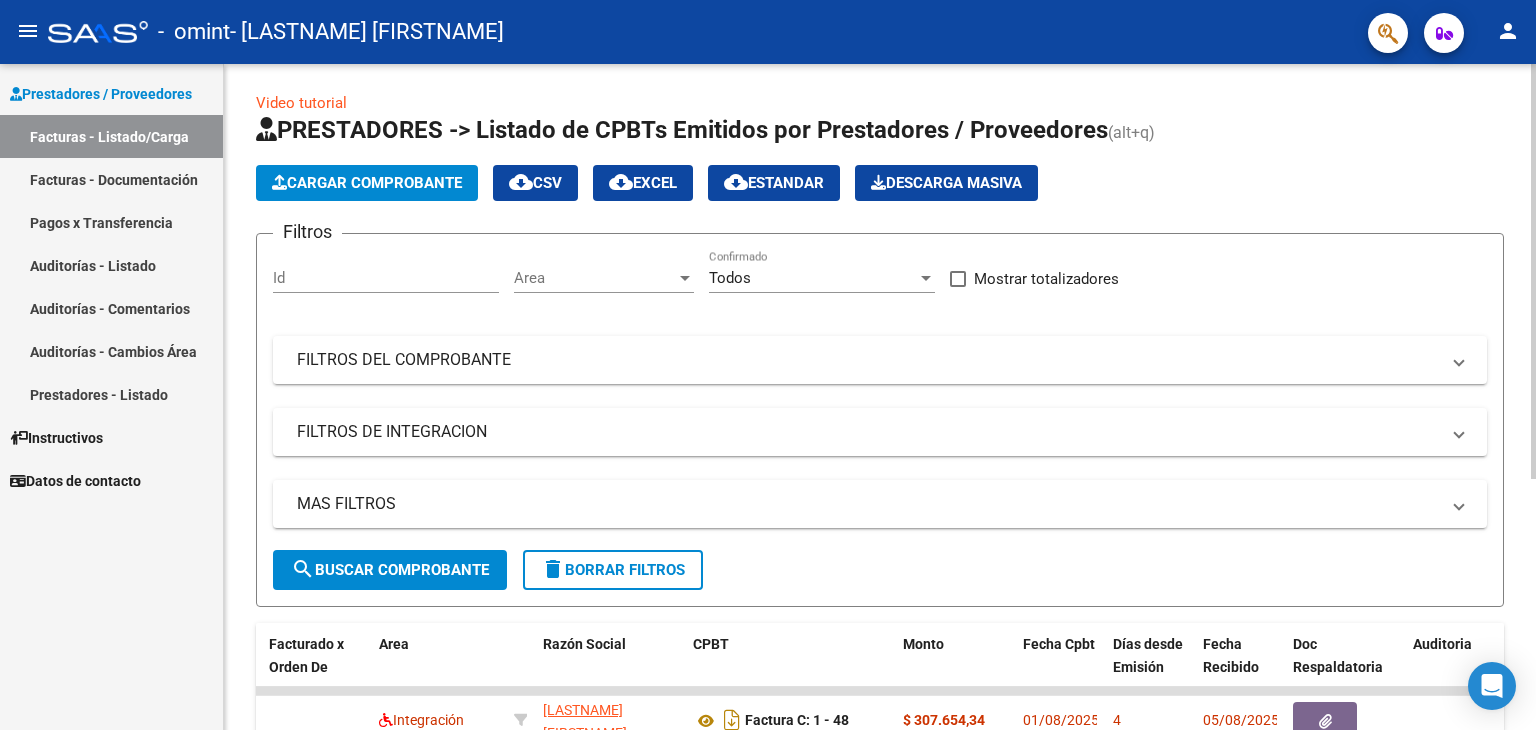 scroll, scrollTop: 0, scrollLeft: 0, axis: both 